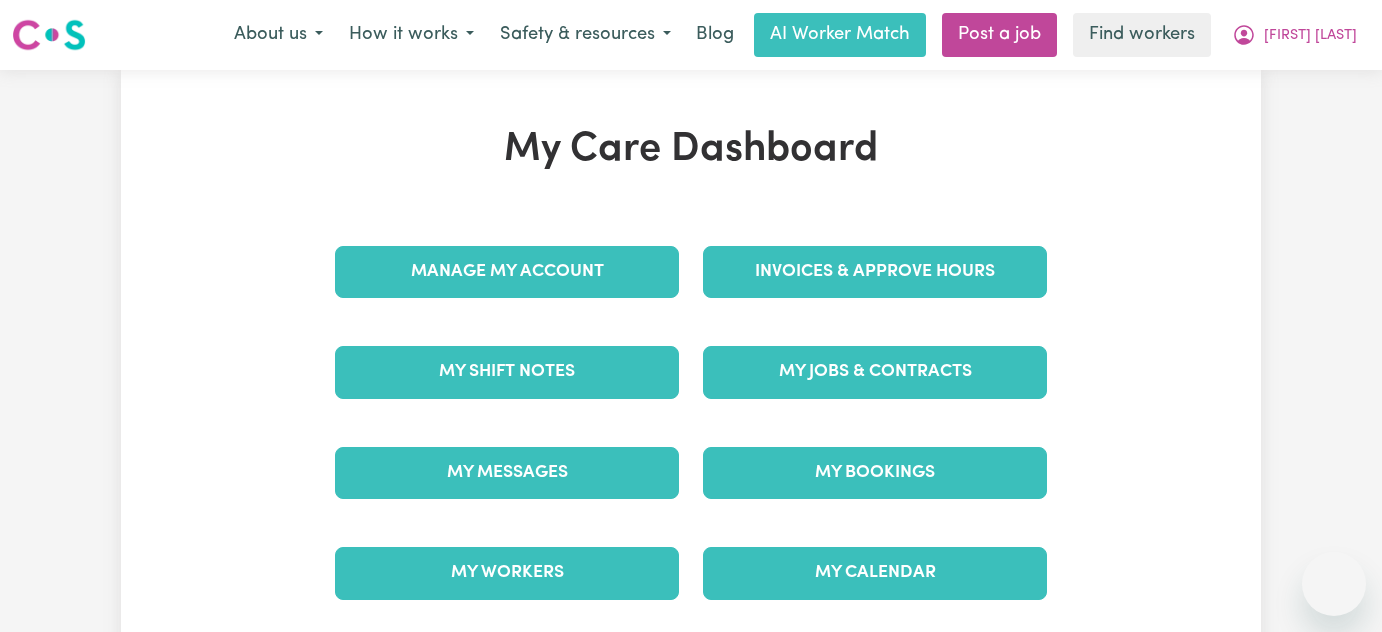 scroll, scrollTop: 0, scrollLeft: 0, axis: both 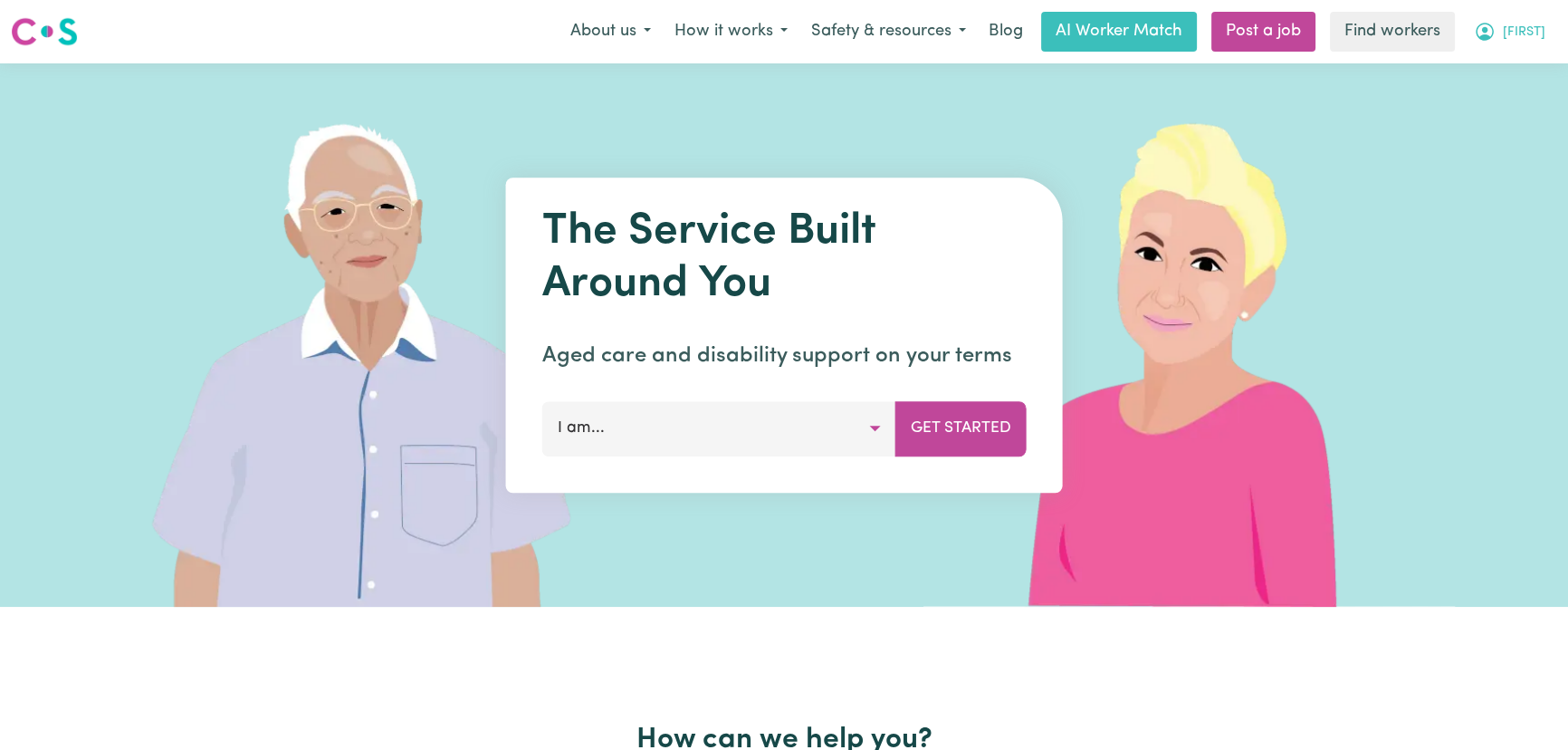 click on "[FIRST]" at bounding box center [1524, 33] 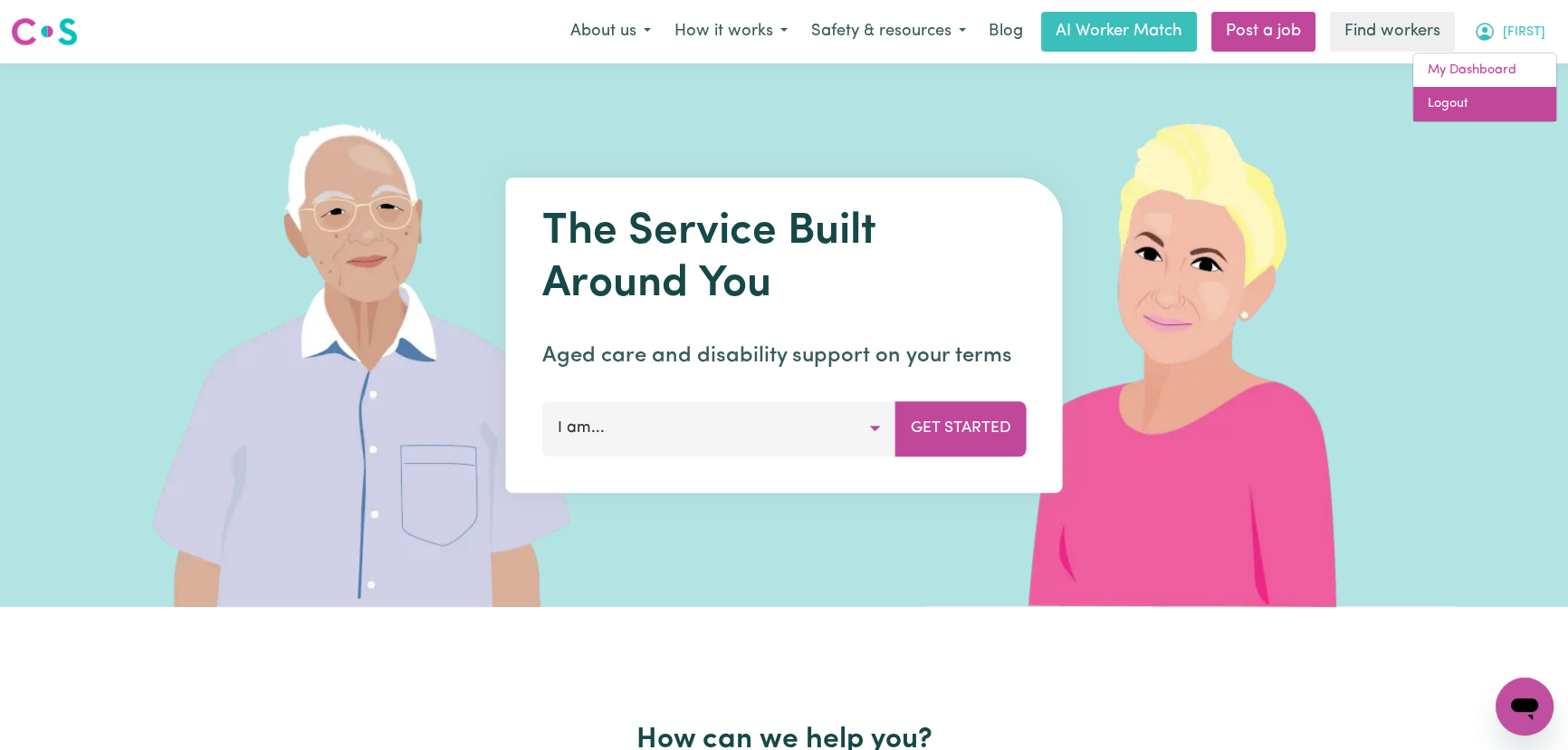 scroll, scrollTop: 0, scrollLeft: 0, axis: both 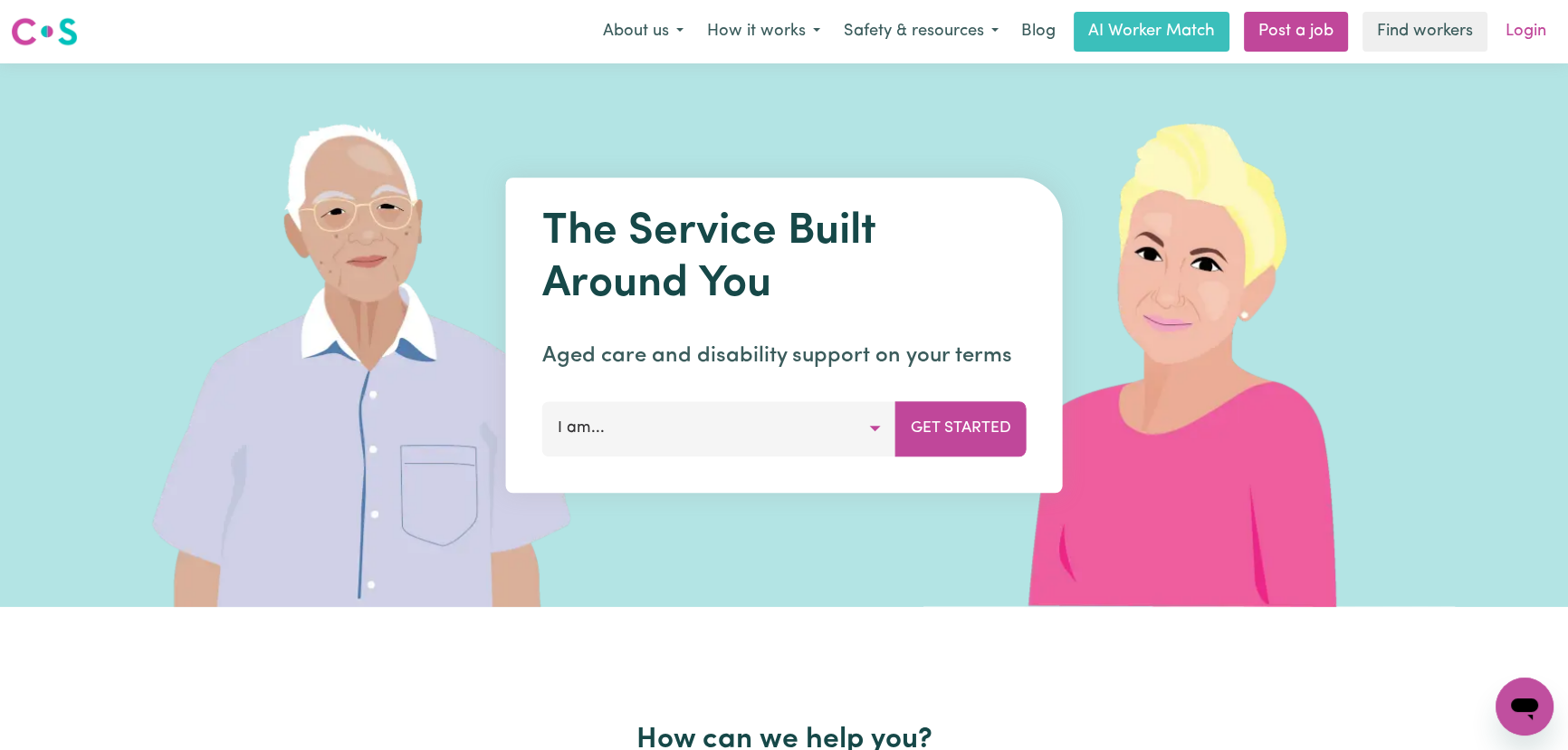 click on "Login" at bounding box center [1525, 32] 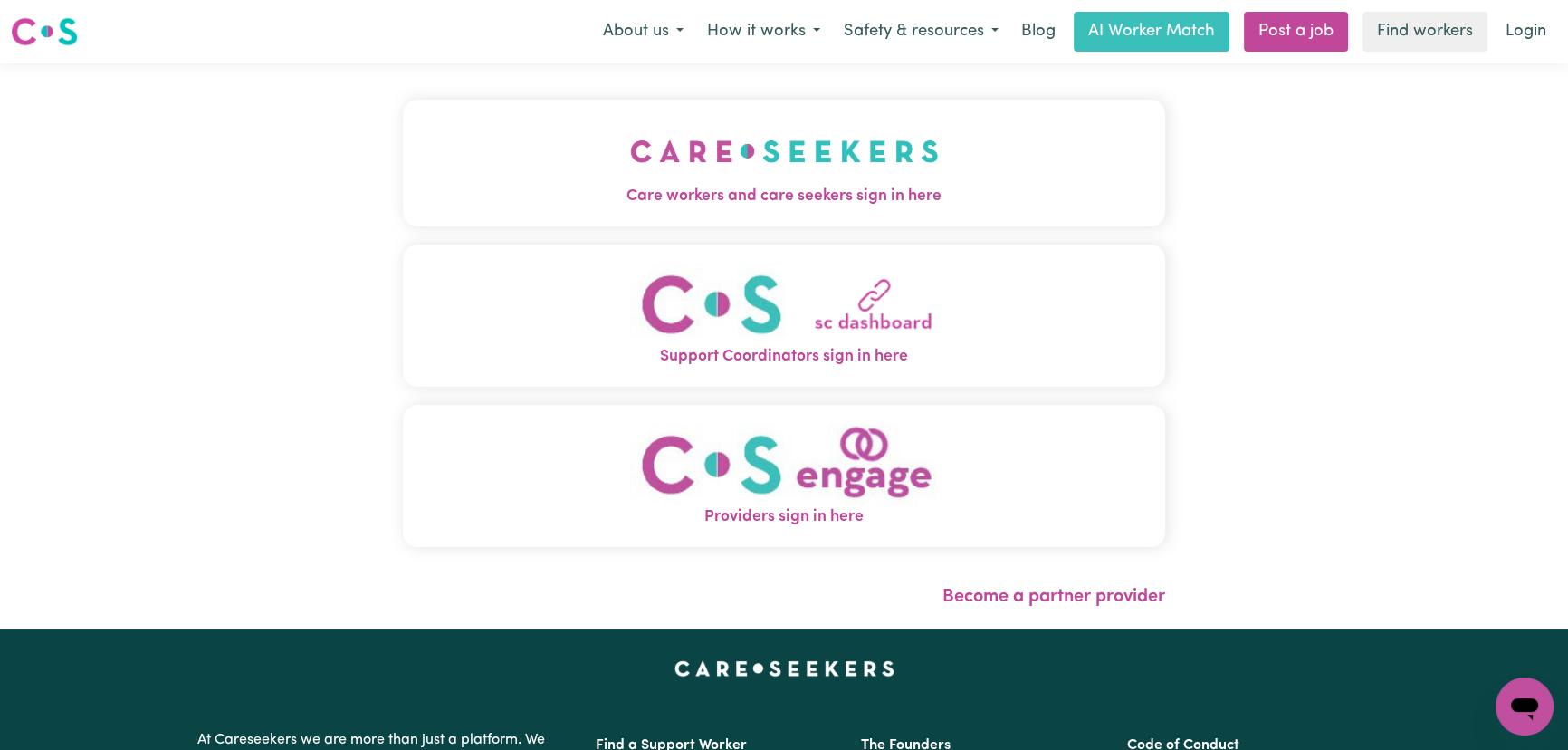 click on "Care workers and care seekers sign in here" at bounding box center [784, 197] 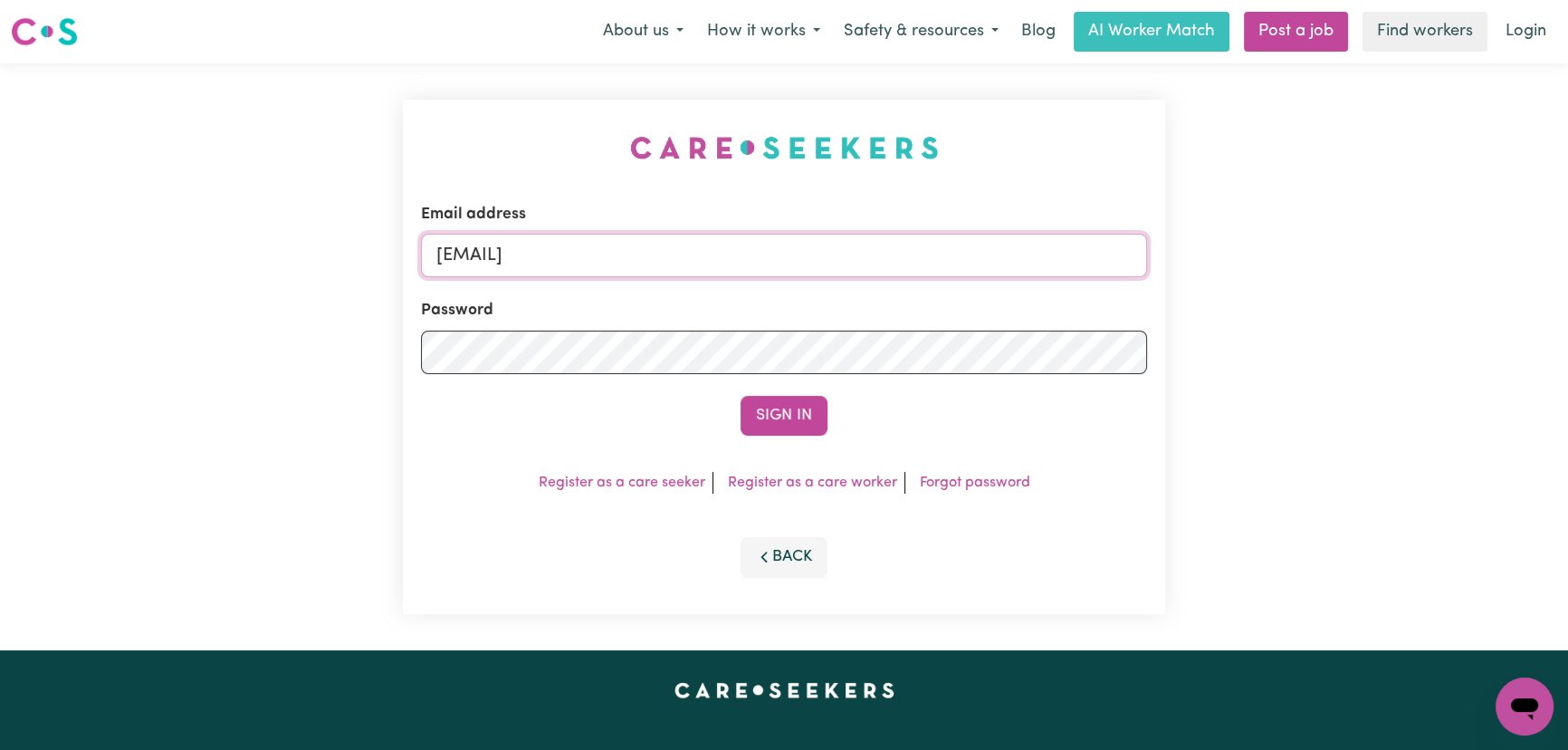 click on "lindsay+engage@careseekers.com.au" at bounding box center (784, 255) 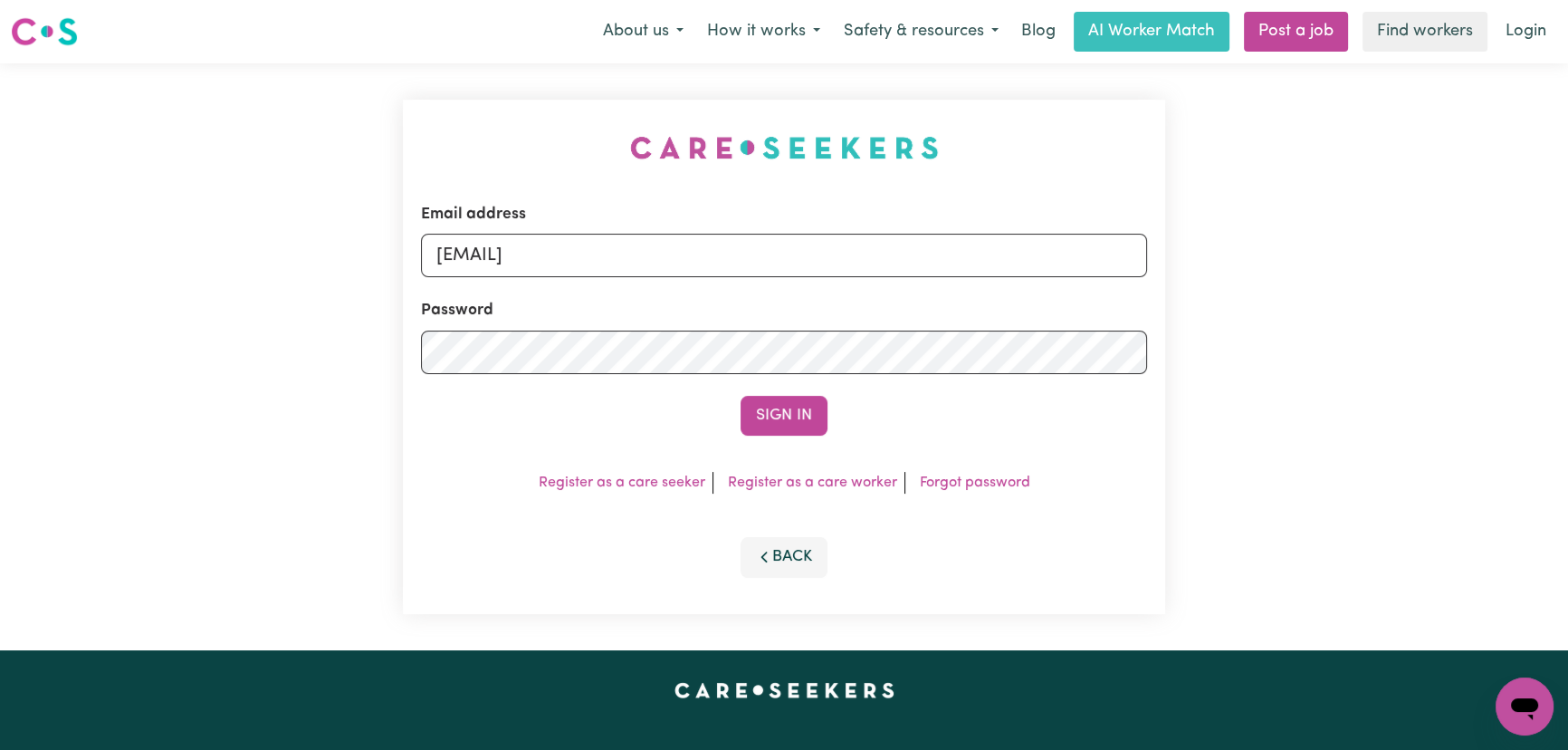 drag, startPoint x: 798, startPoint y: 254, endPoint x: 534, endPoint y: 250, distance: 264.0303 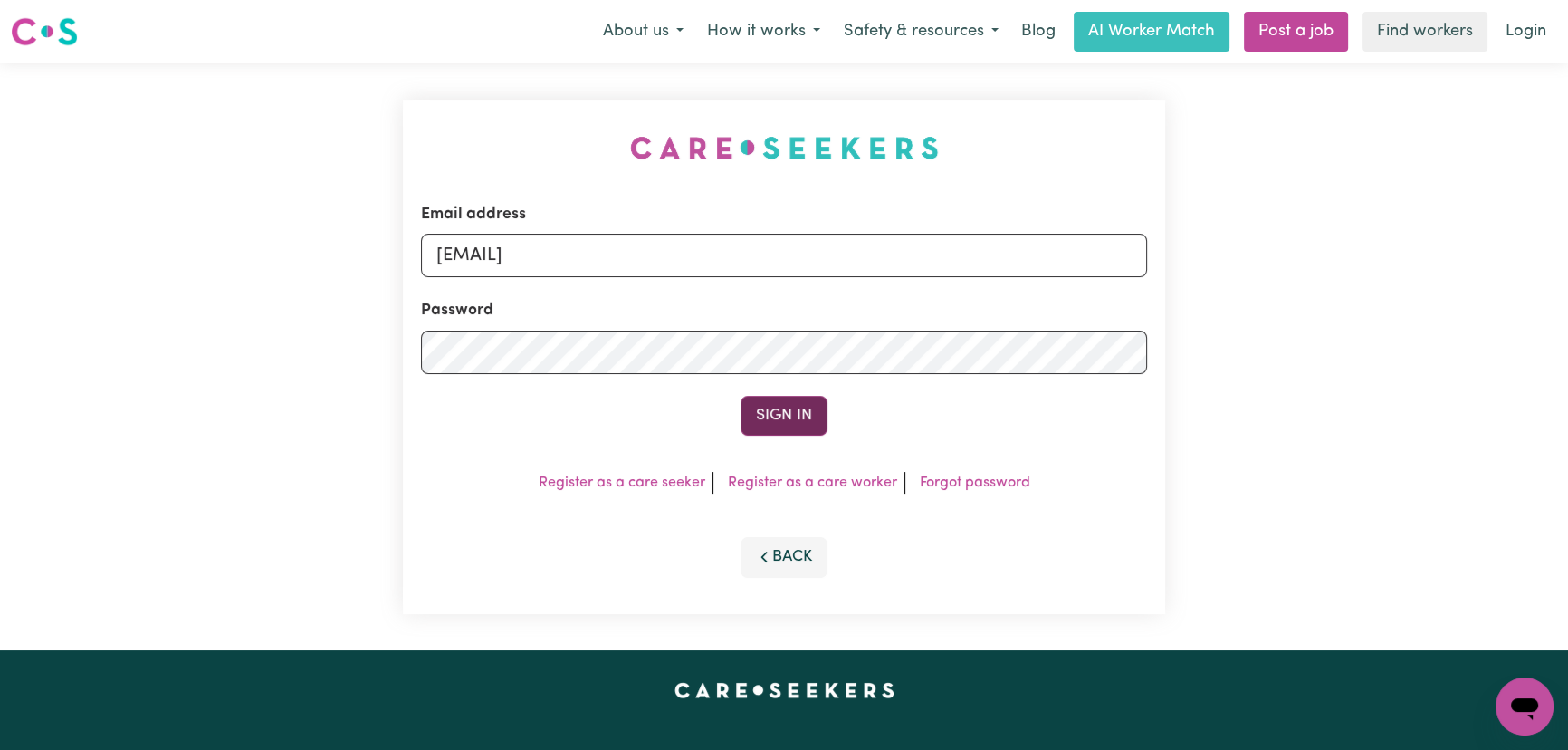 type on "superuser~hungtatFF@careseekers.com.au" 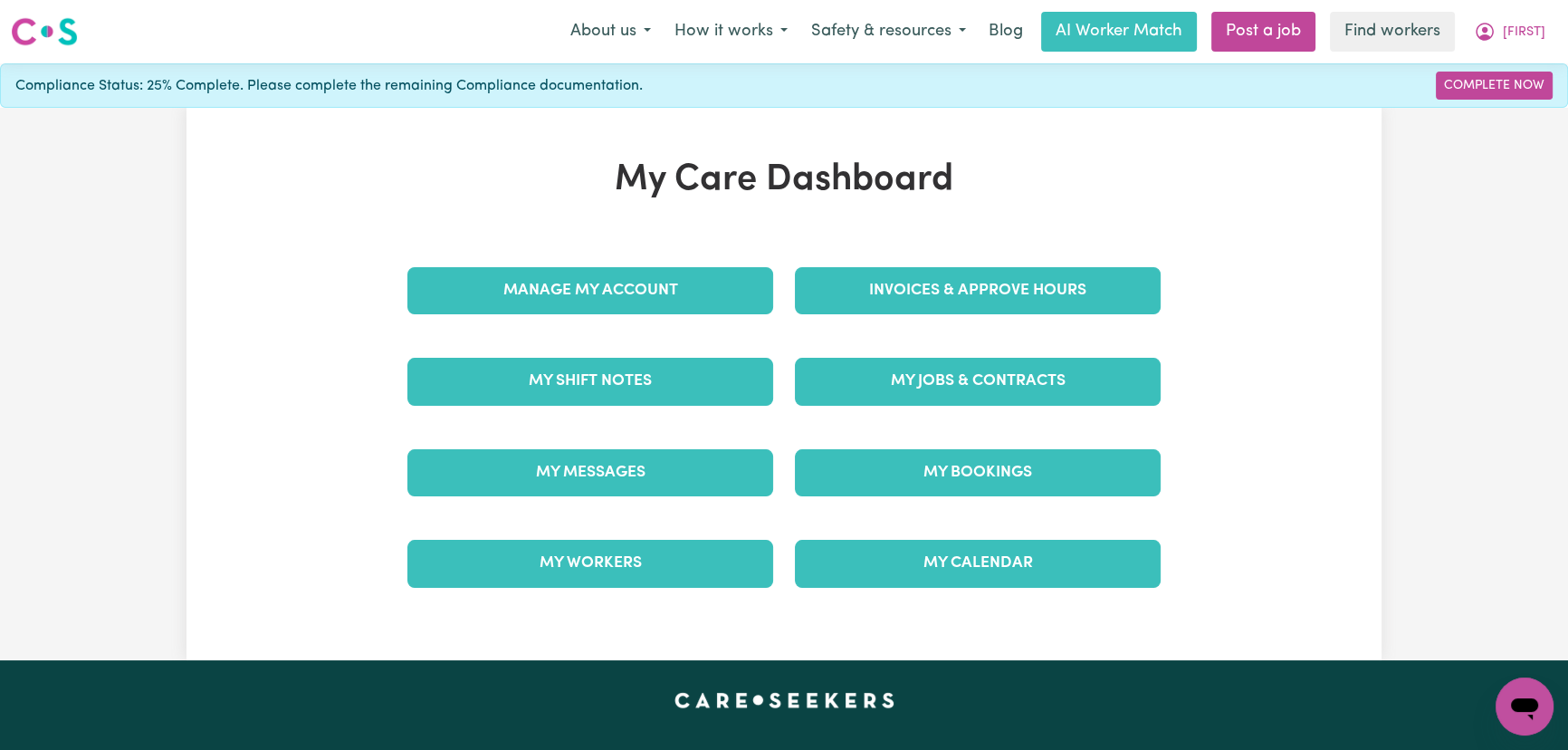 click on "Manage My Account" at bounding box center (590, 291) 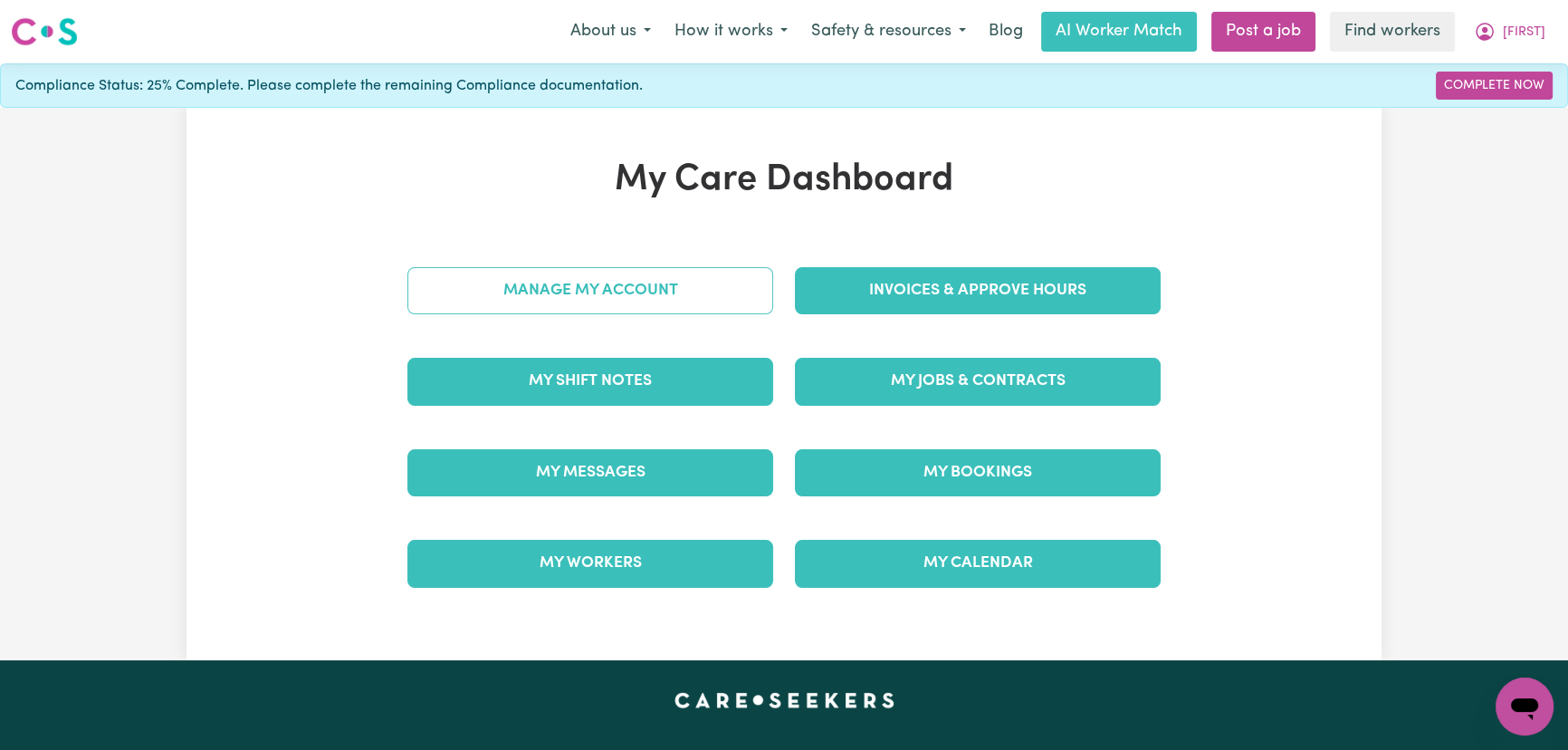 click on "Manage My Account" at bounding box center [590, 291] 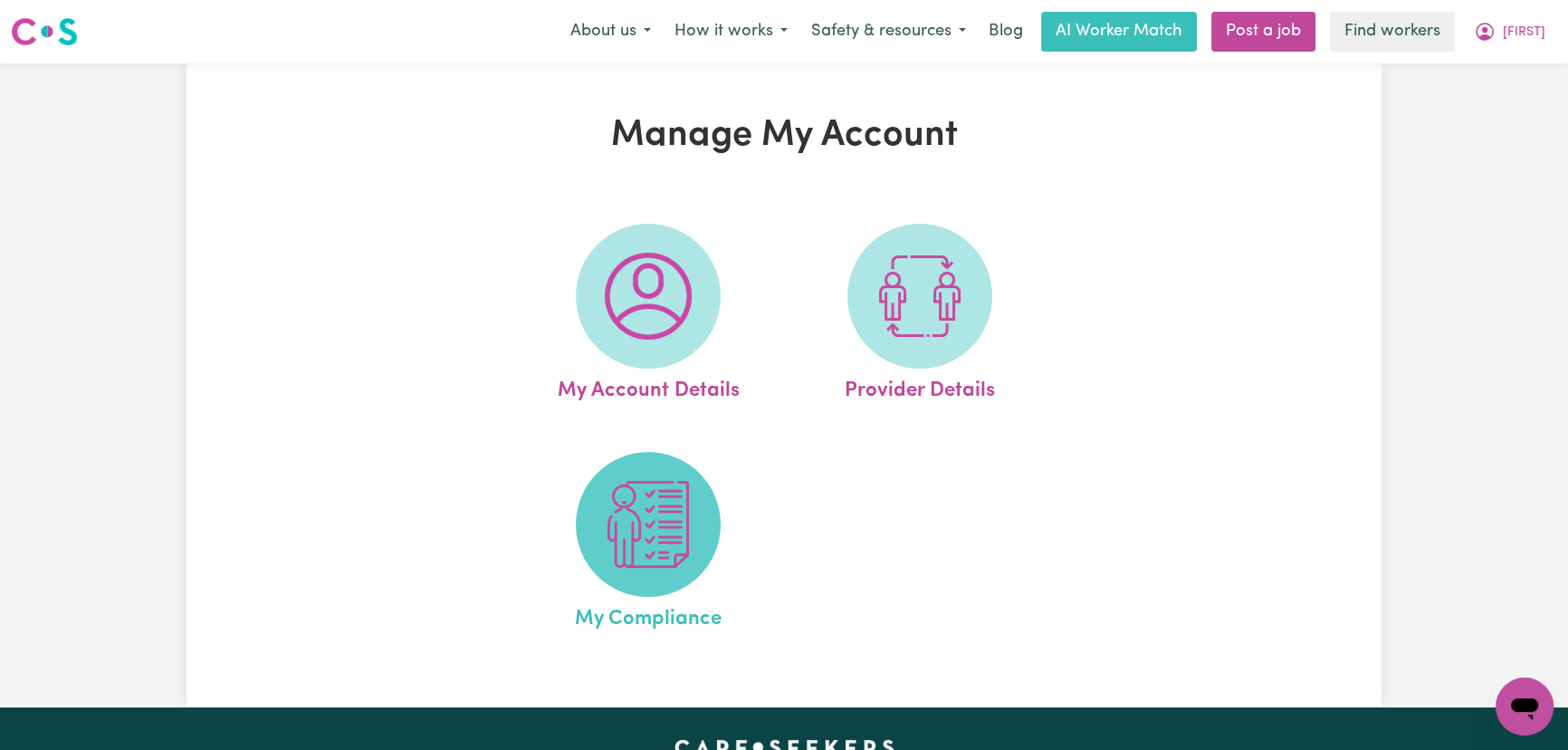 click at bounding box center [648, 524] 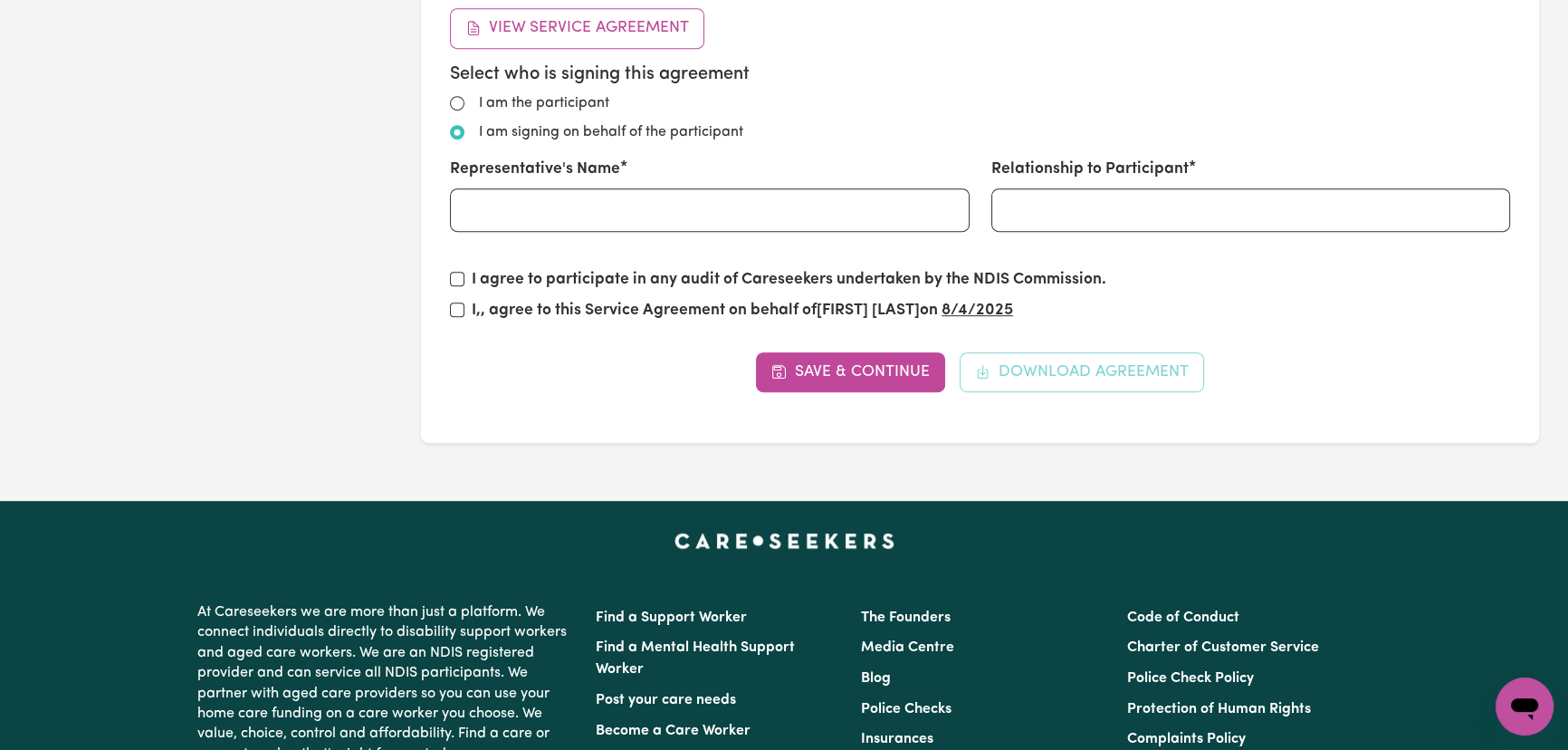 scroll, scrollTop: 987, scrollLeft: 0, axis: vertical 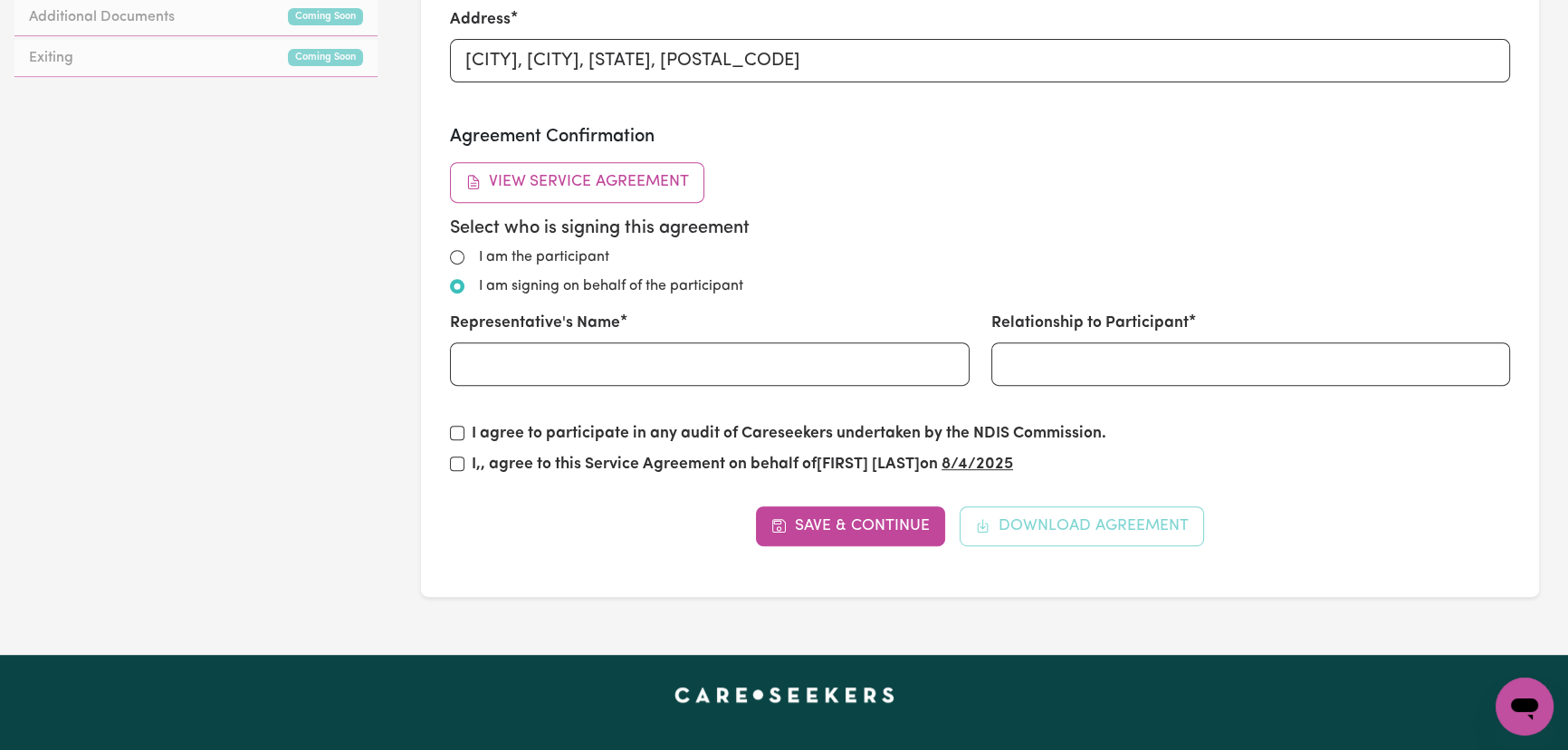 click on "I am the participant" at bounding box center (980, 257) 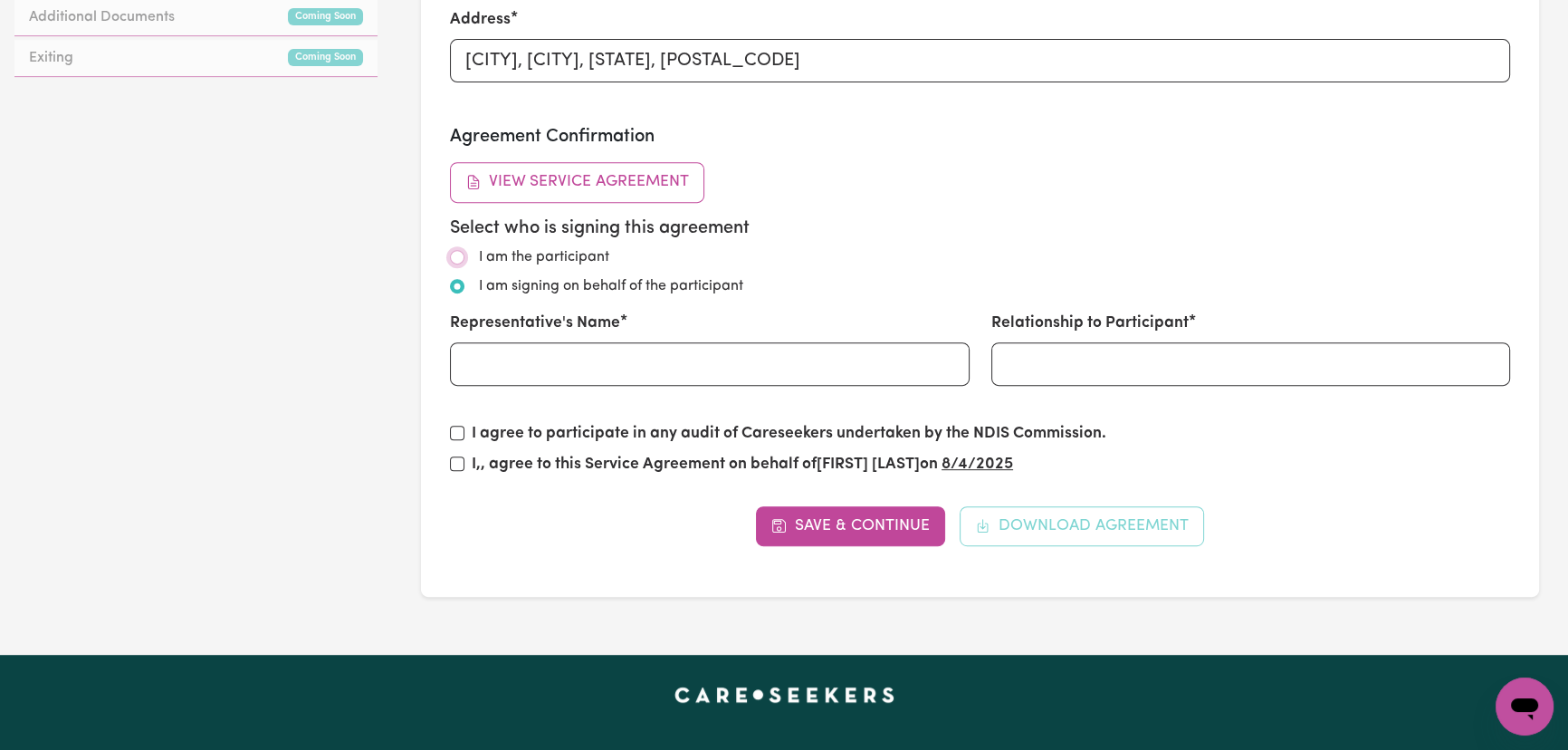 click on "I am the participant" at bounding box center [457, 257] 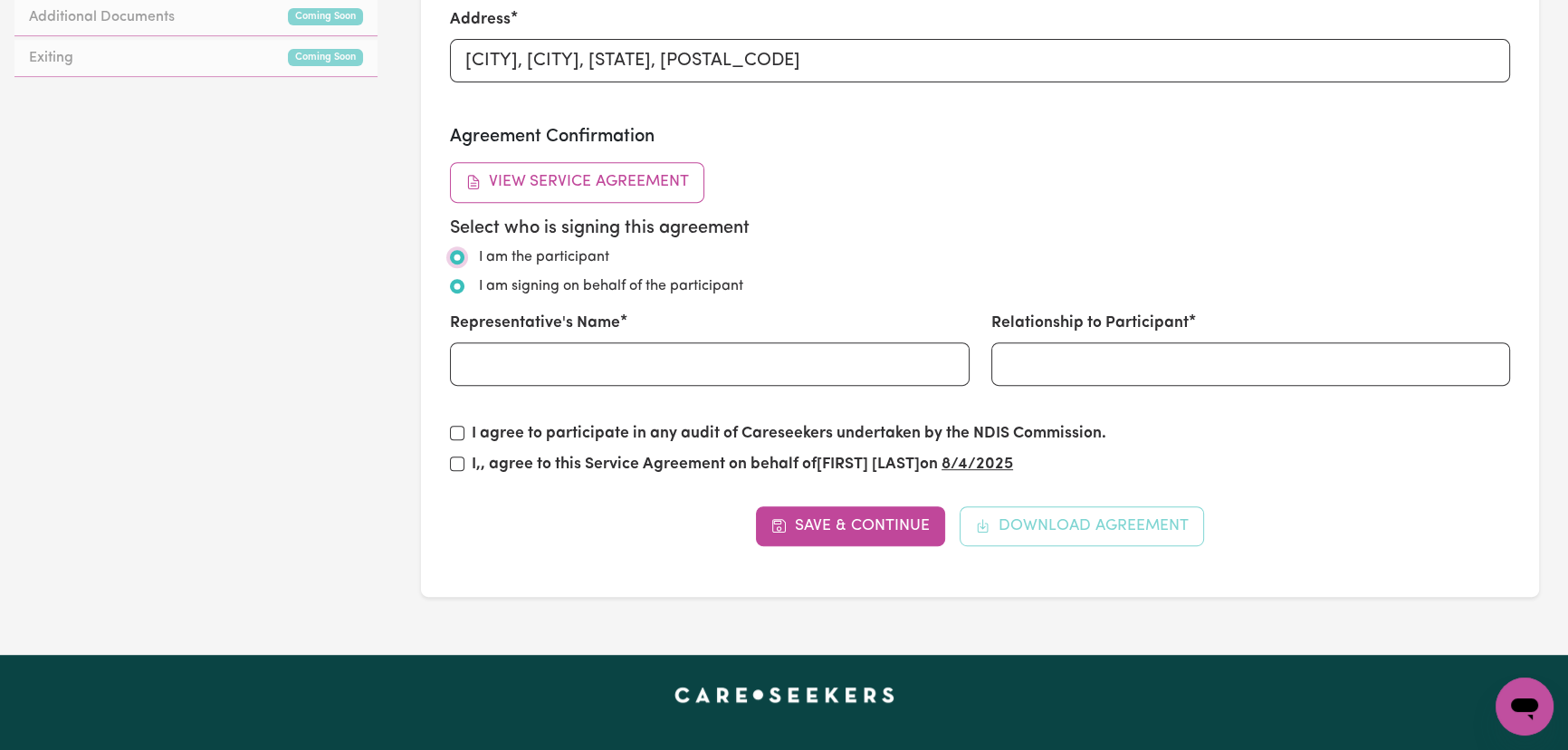 radio on "true" 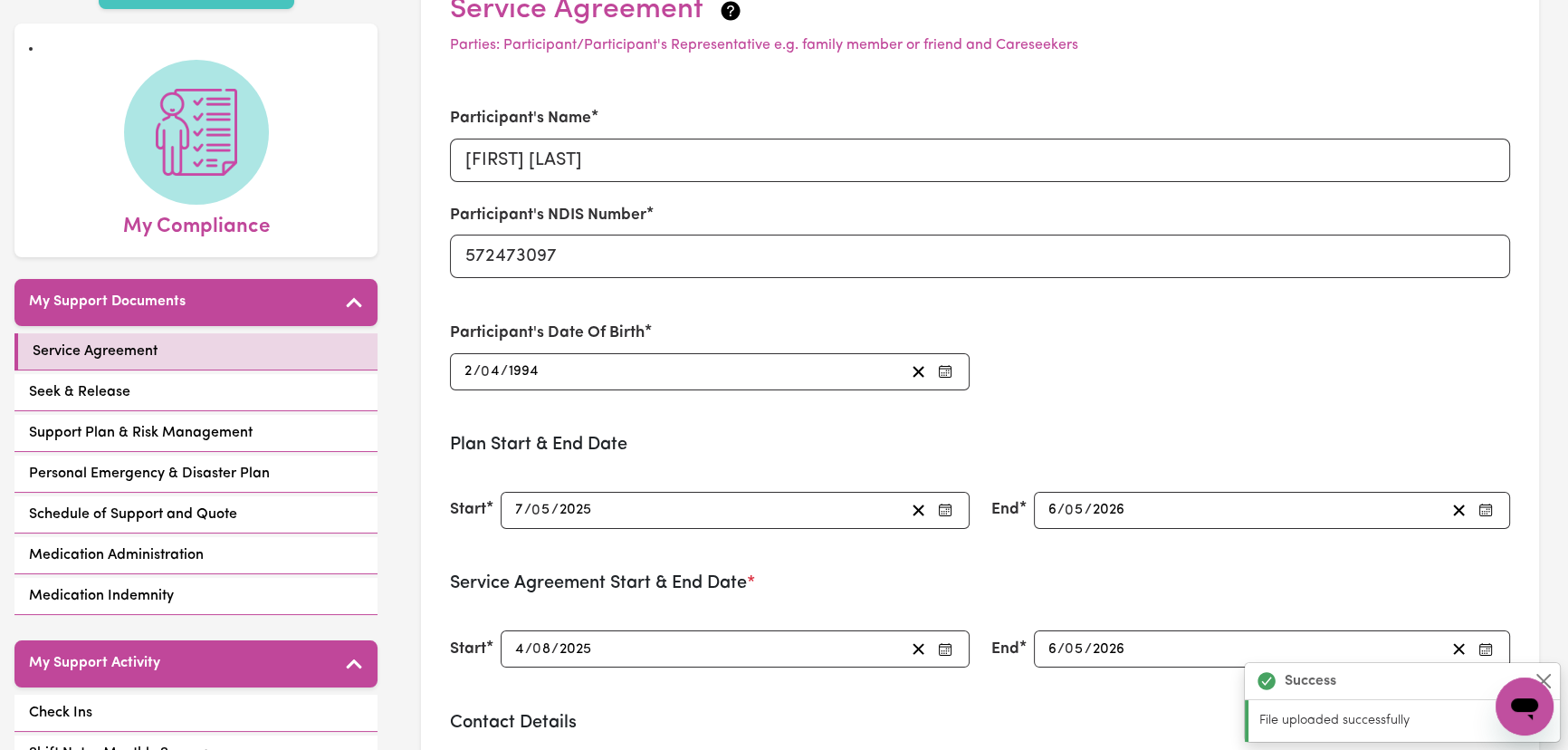scroll, scrollTop: 0, scrollLeft: 0, axis: both 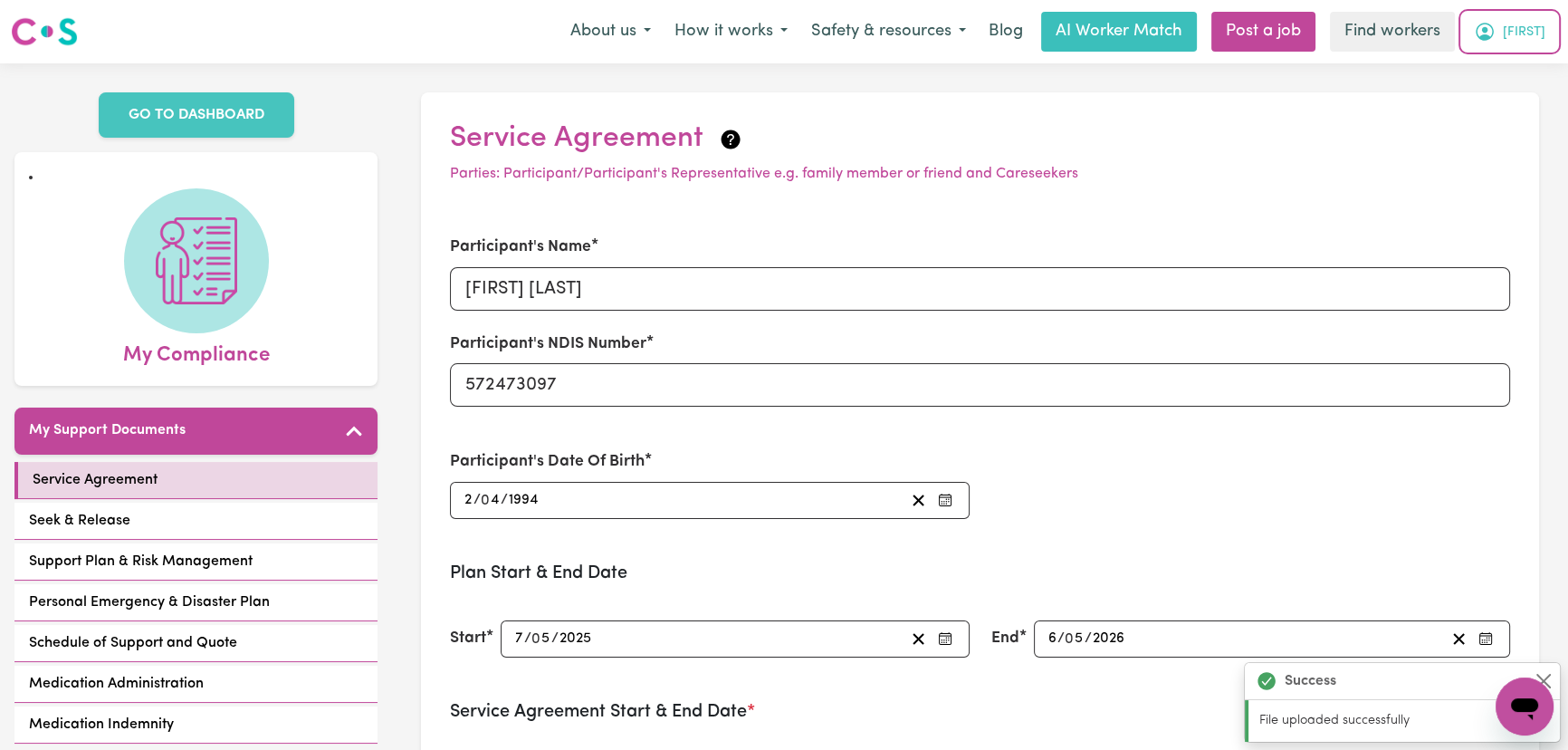 click on "[FIRST]" at bounding box center (1524, 33) 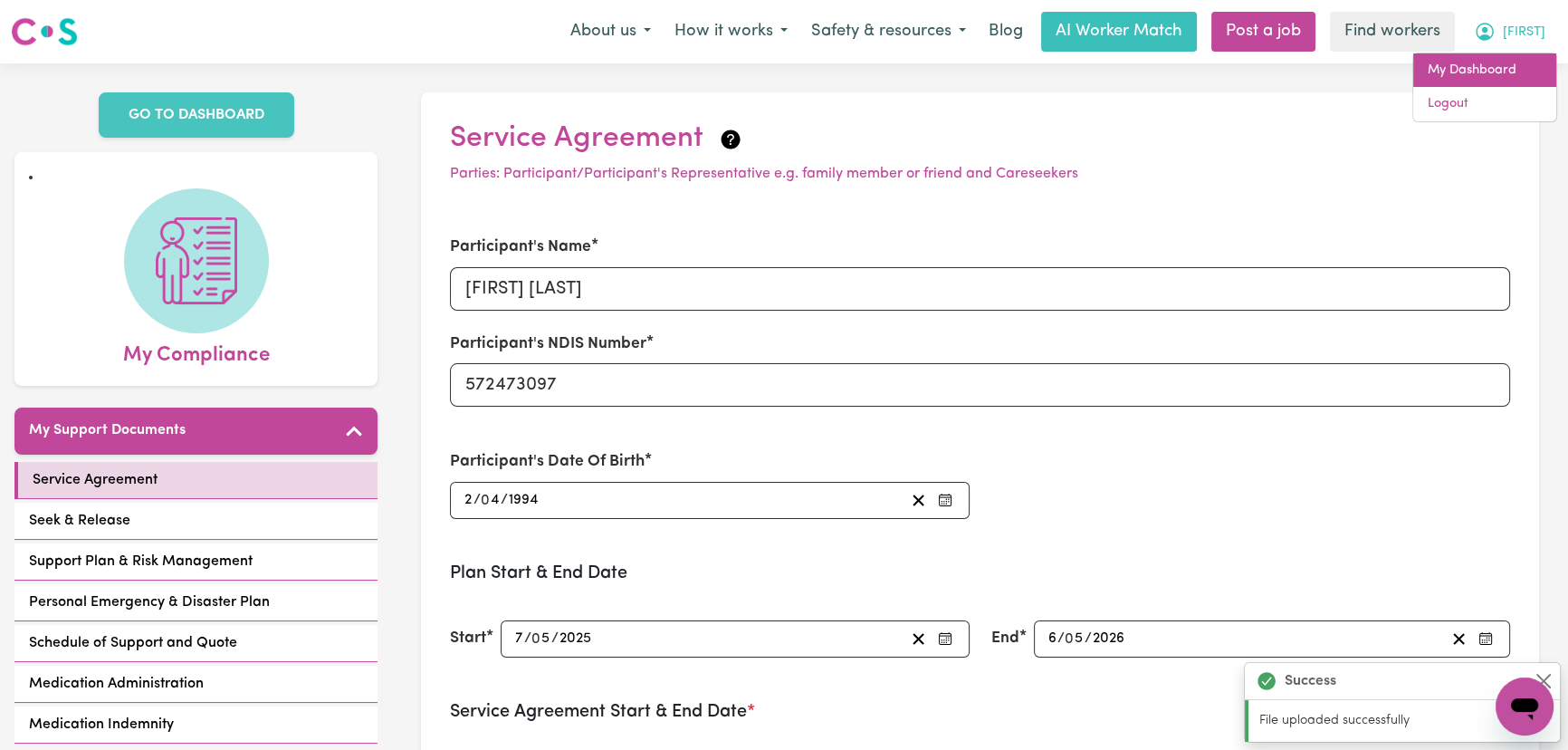 click on "My Dashboard" at bounding box center [1485, 71] 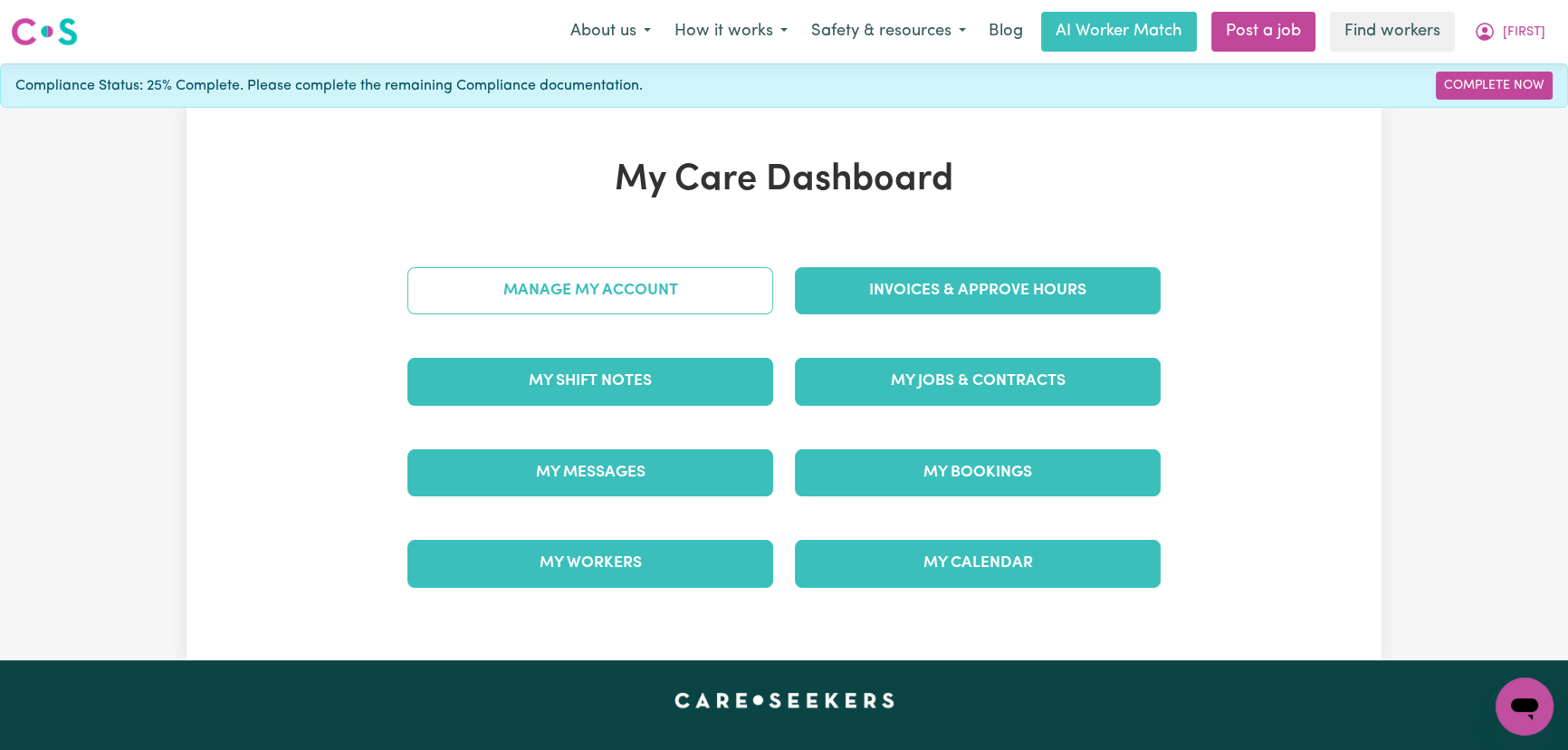 click on "Manage My Account" at bounding box center (590, 291) 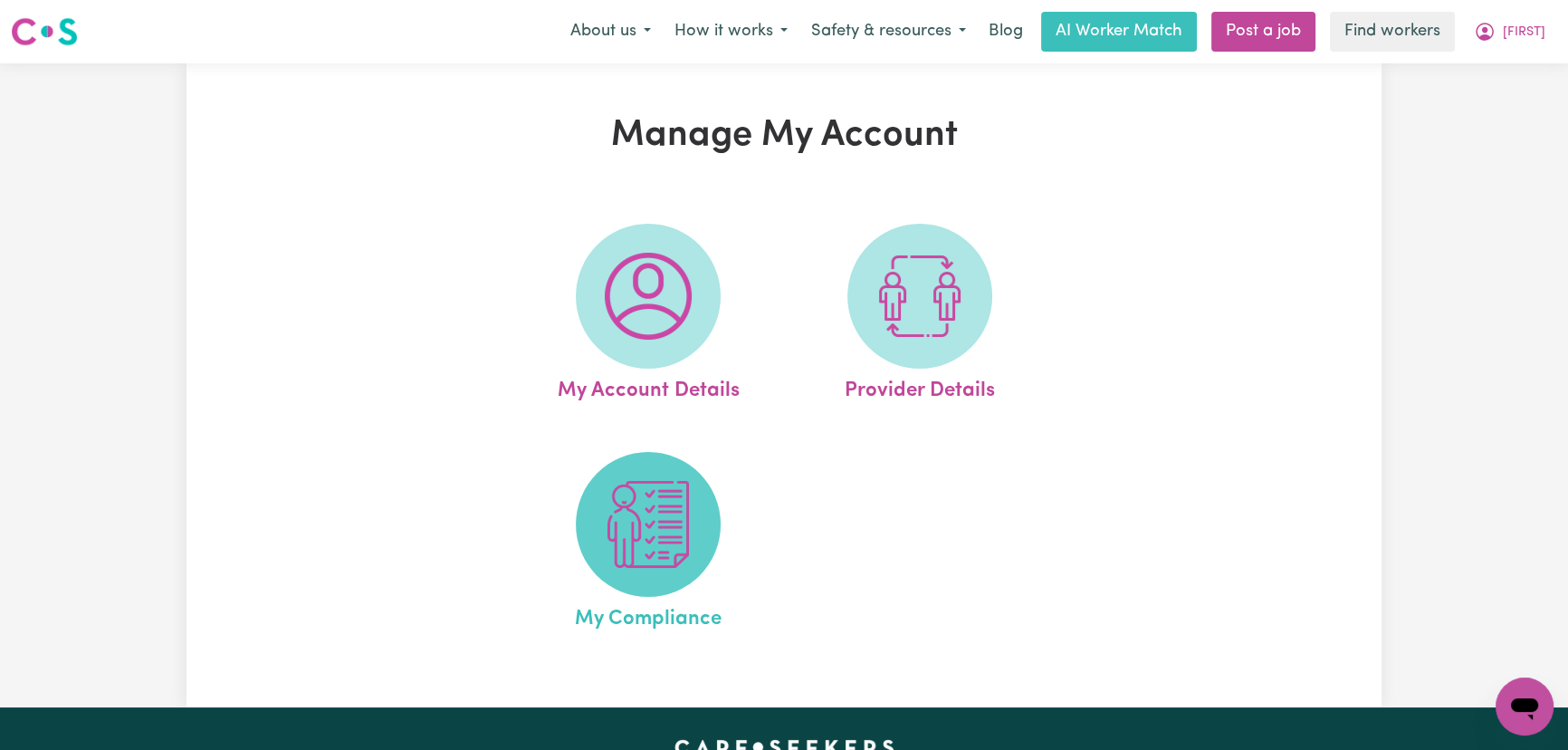 click at bounding box center [648, 524] 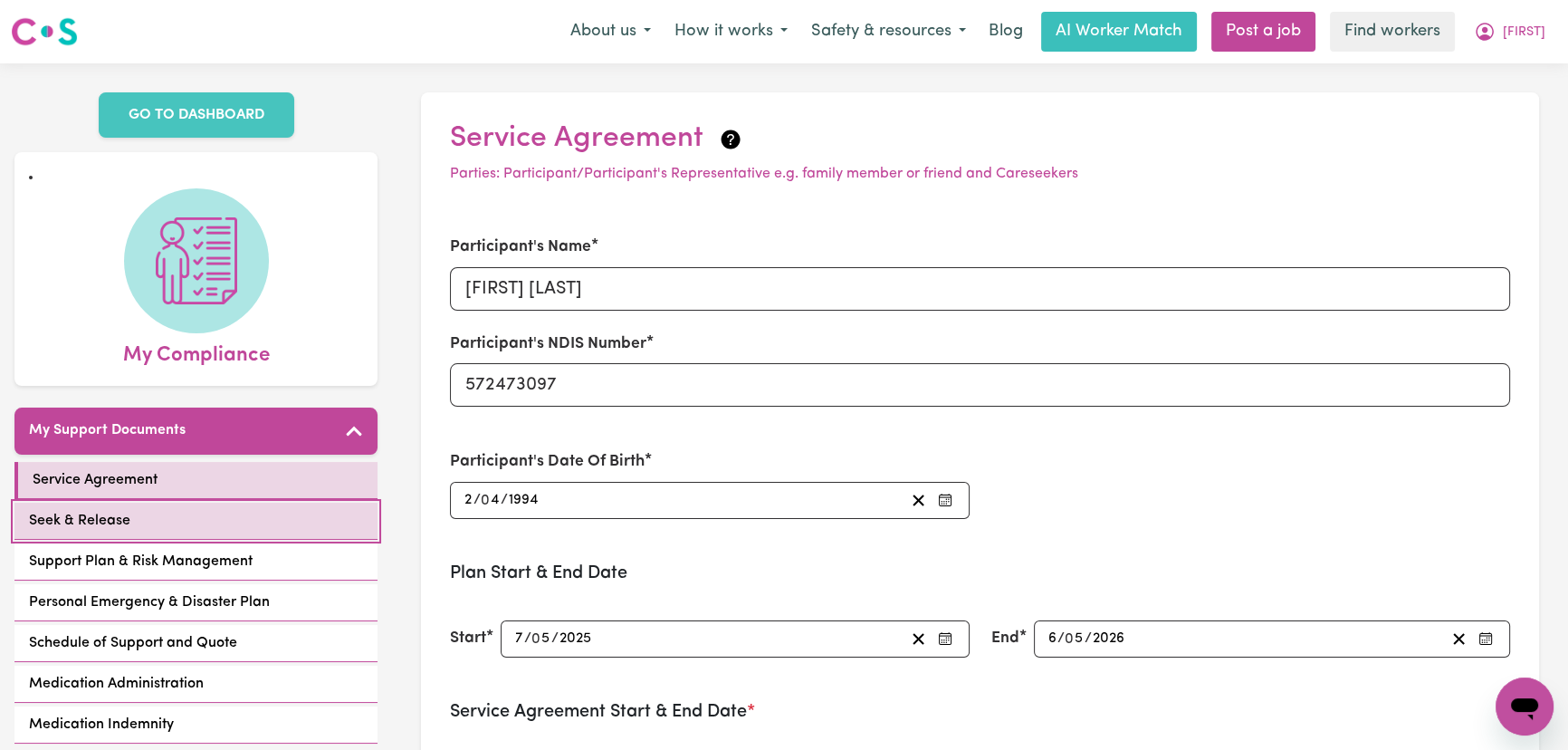 click on "Seek & Release" at bounding box center [196, 521] 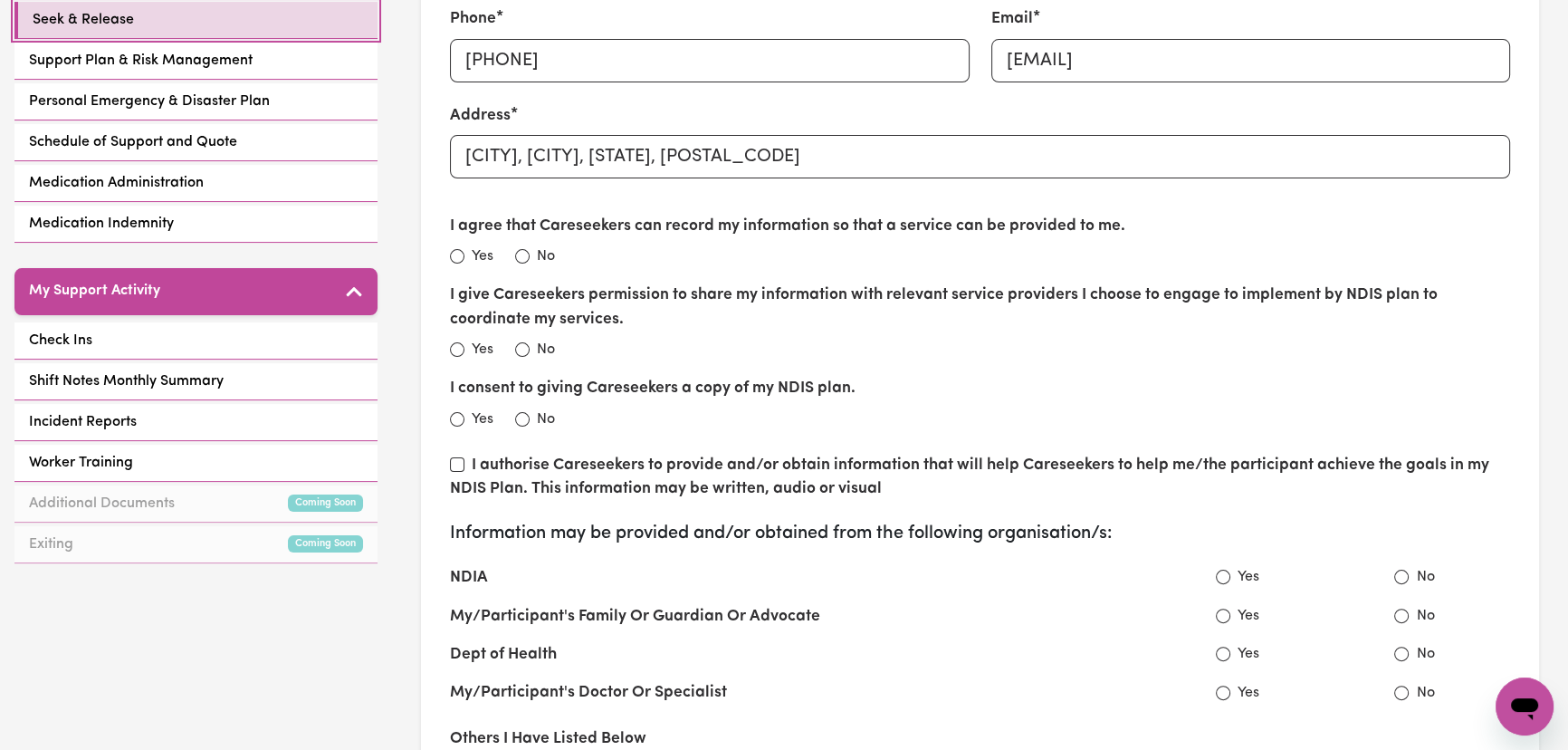 scroll, scrollTop: 494, scrollLeft: 0, axis: vertical 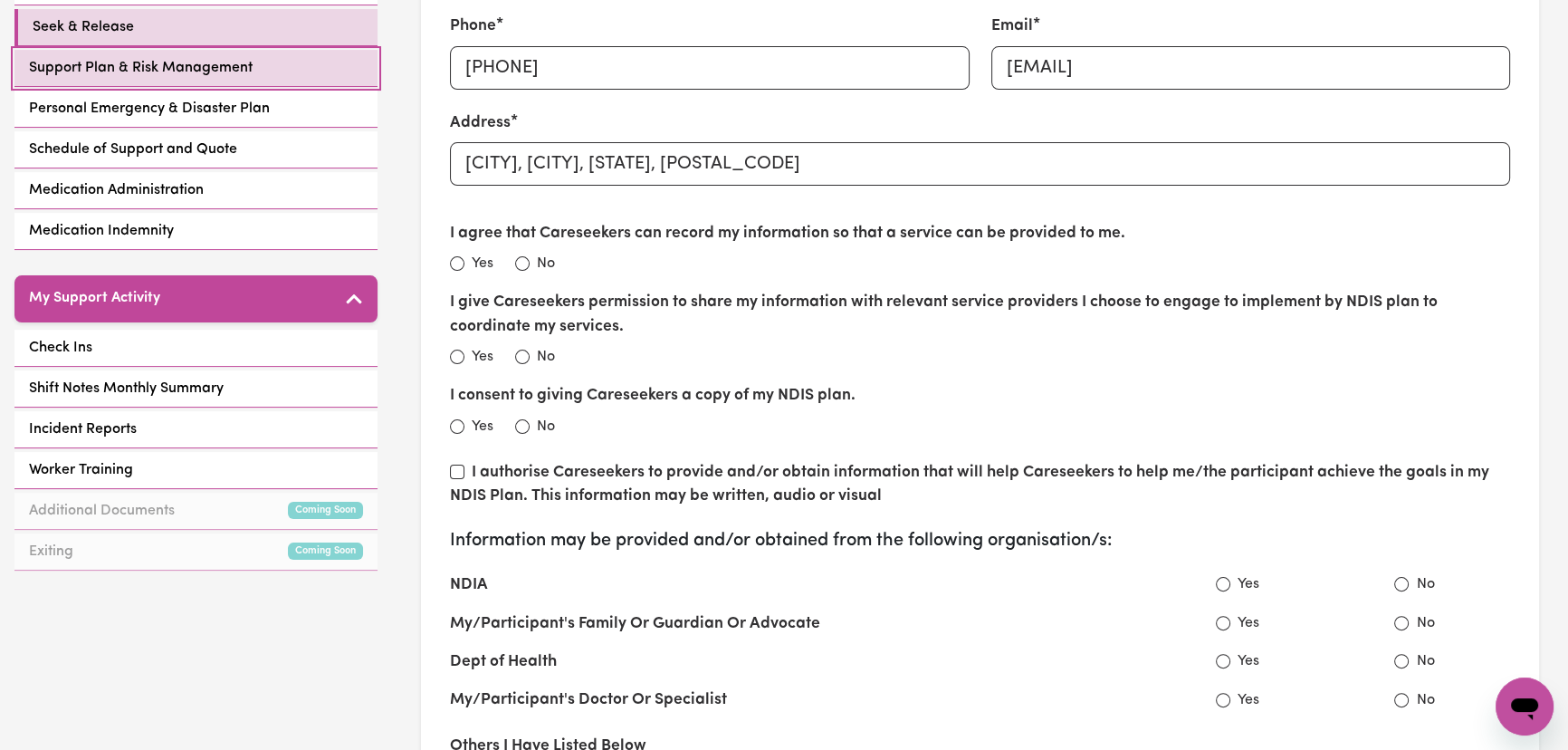 click on "Support Plan & Risk Management" at bounding box center (196, 68) 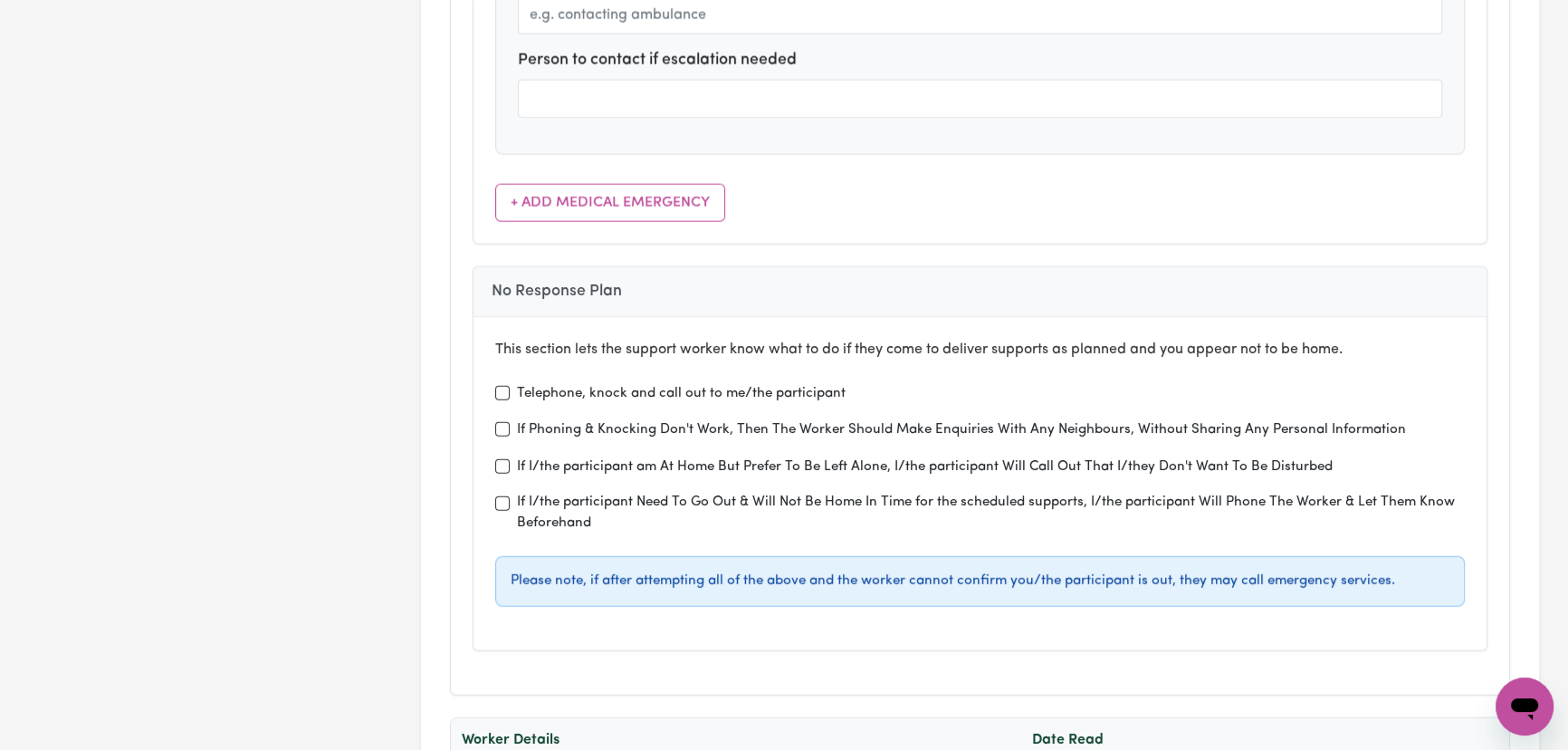 scroll, scrollTop: 6422, scrollLeft: 0, axis: vertical 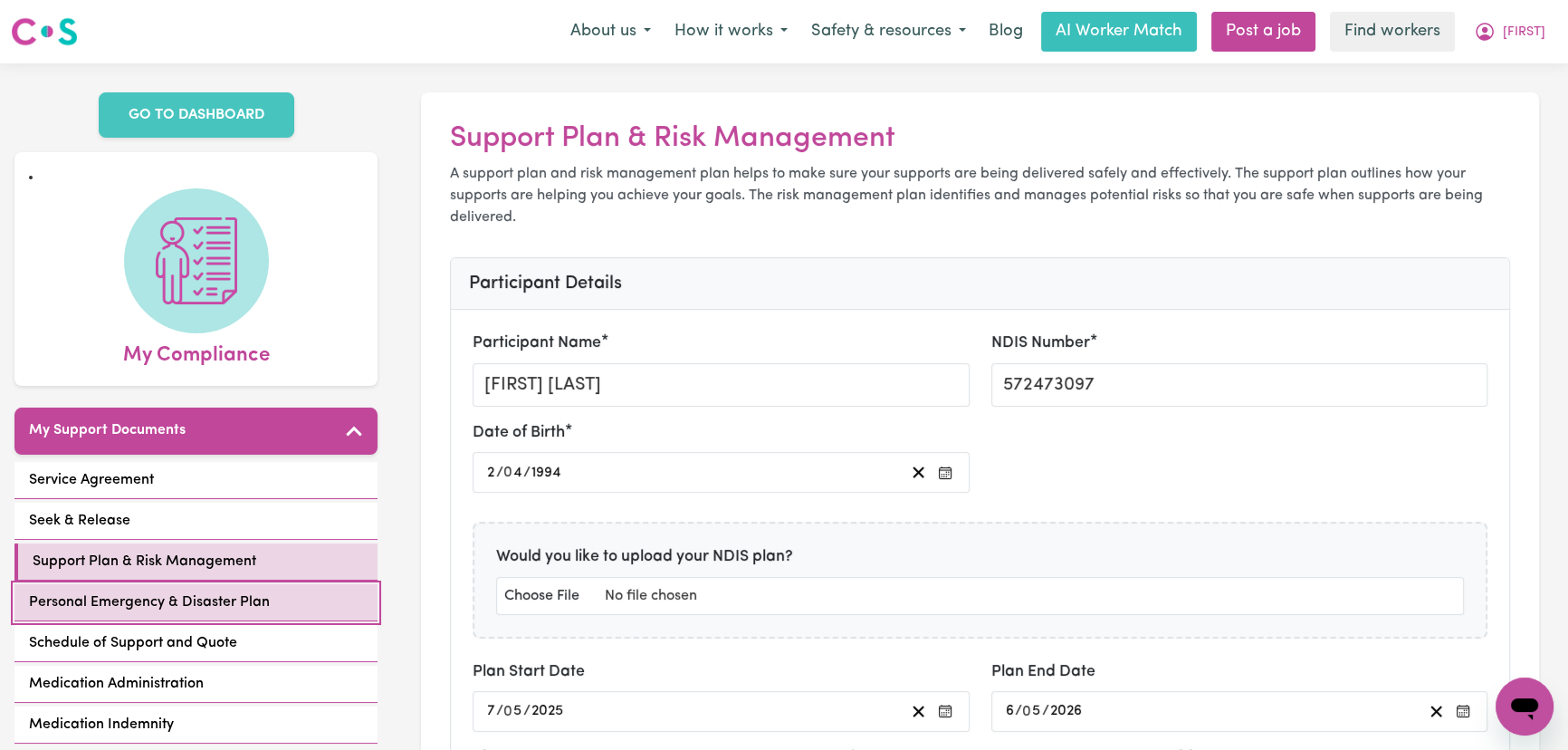click on "Personal Emergency & Disaster Plan" at bounding box center [149, 602] 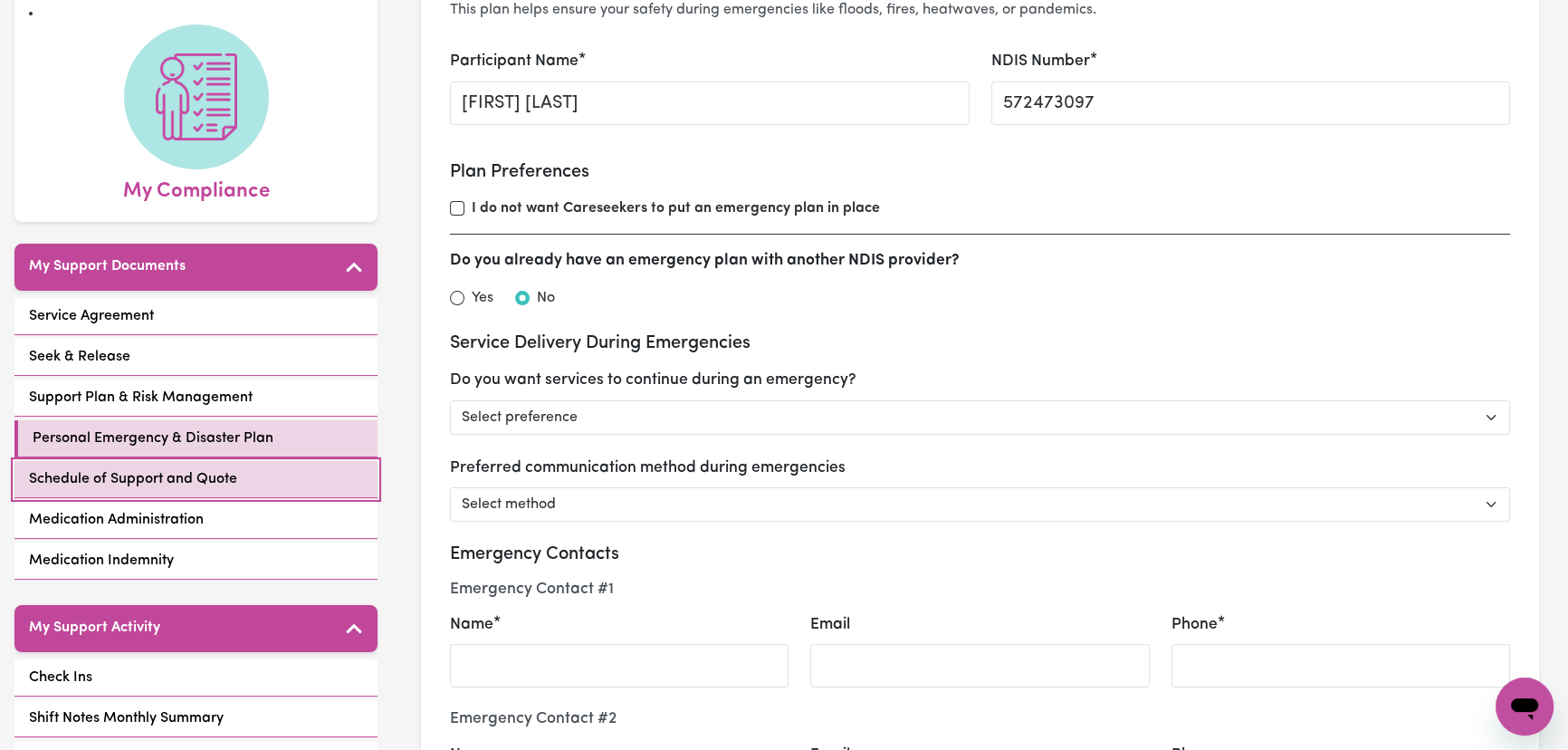 click on "Schedule of Support and Quote" at bounding box center (133, 479) 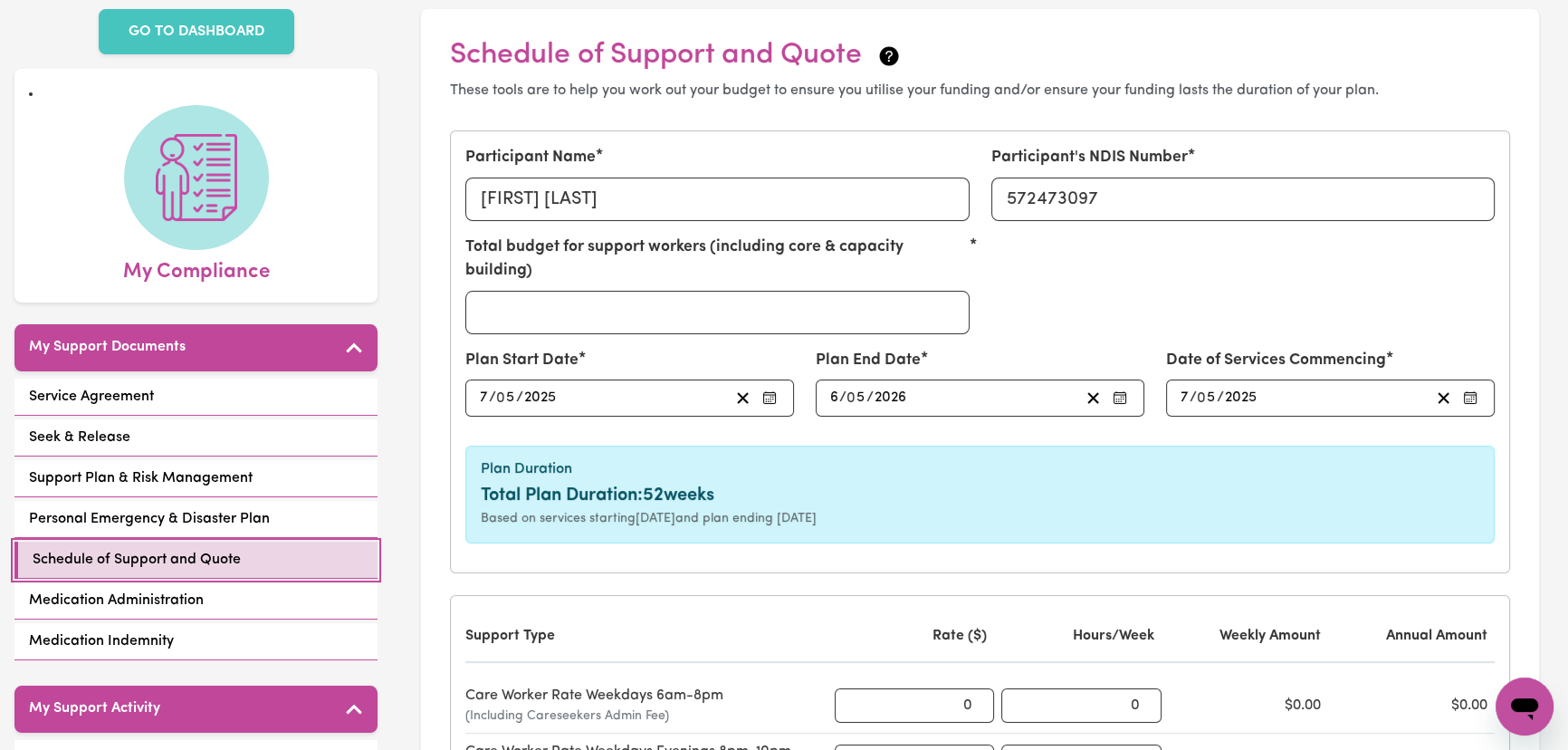 scroll, scrollTop: 0, scrollLeft: 0, axis: both 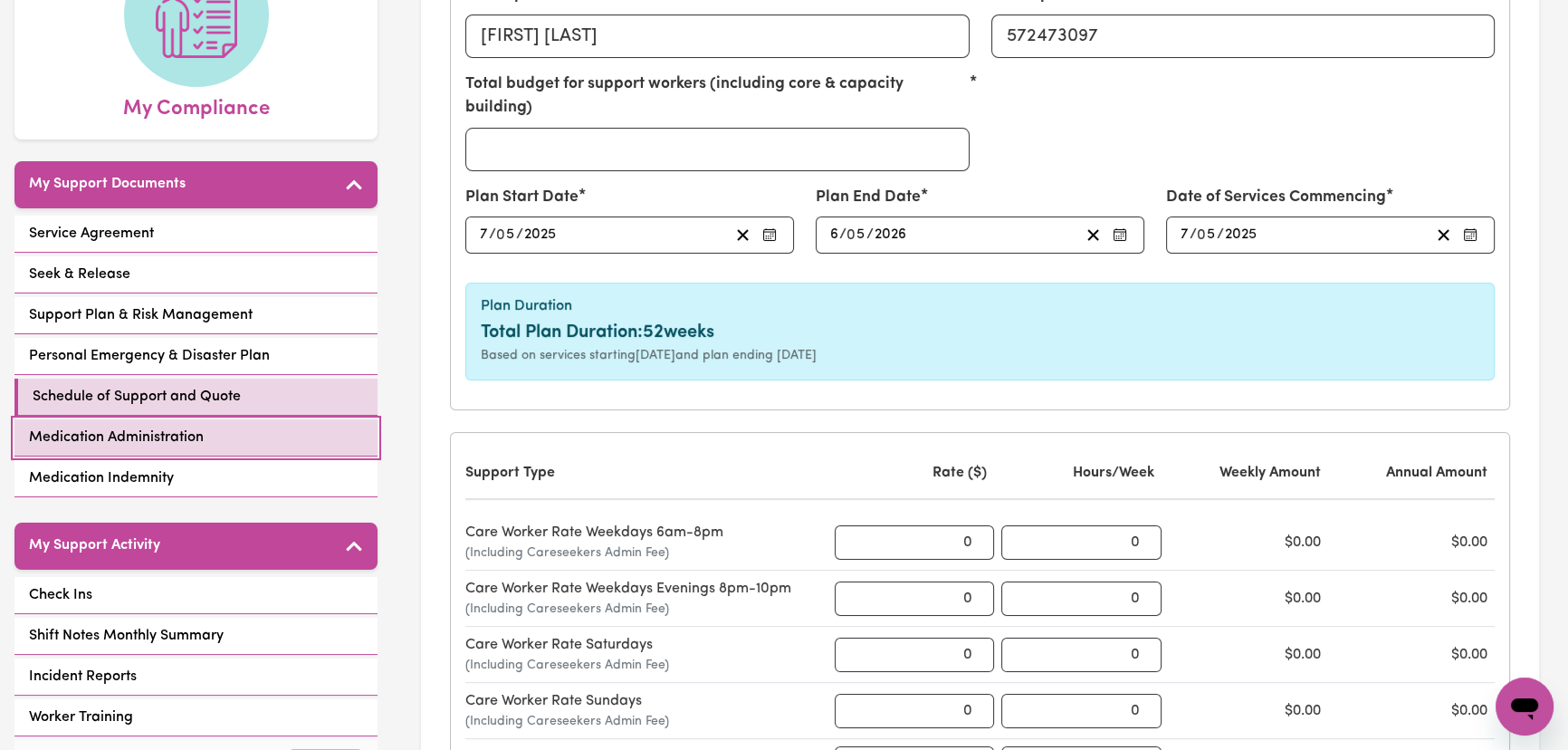 click on "Medication Administration" at bounding box center (196, 438) 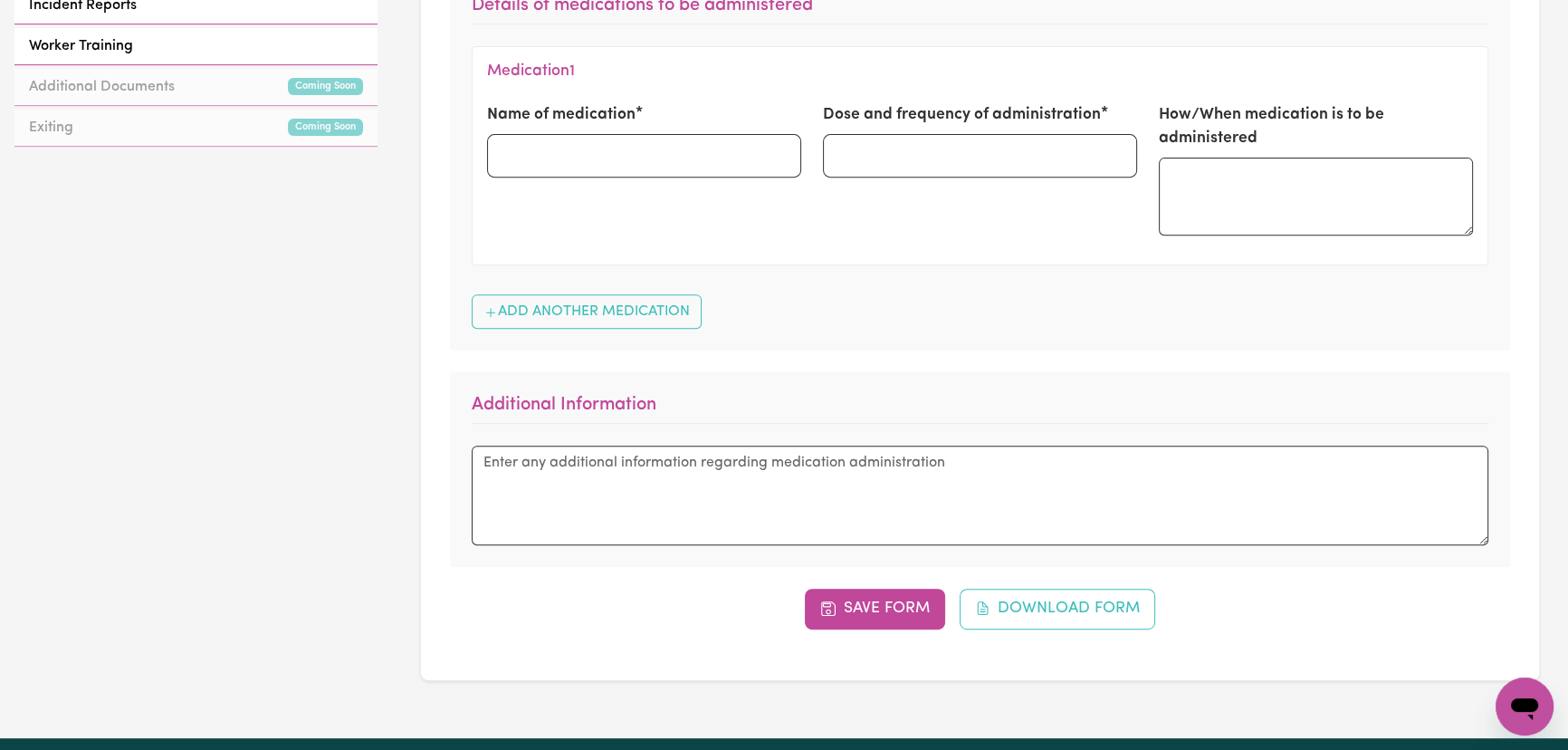 scroll, scrollTop: 1152, scrollLeft: 0, axis: vertical 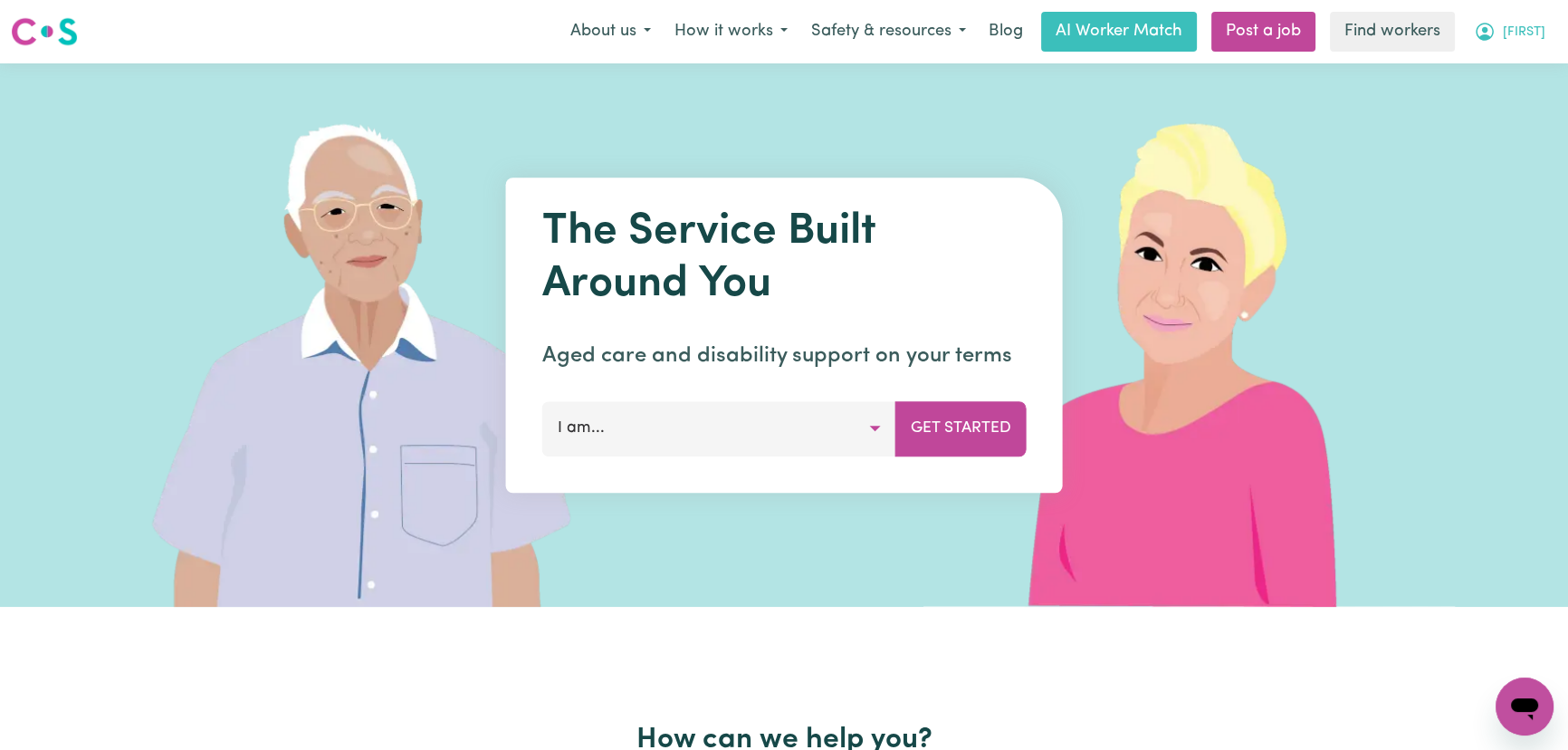 click on "[FIRST] [LAST]" at bounding box center [1509, 32] 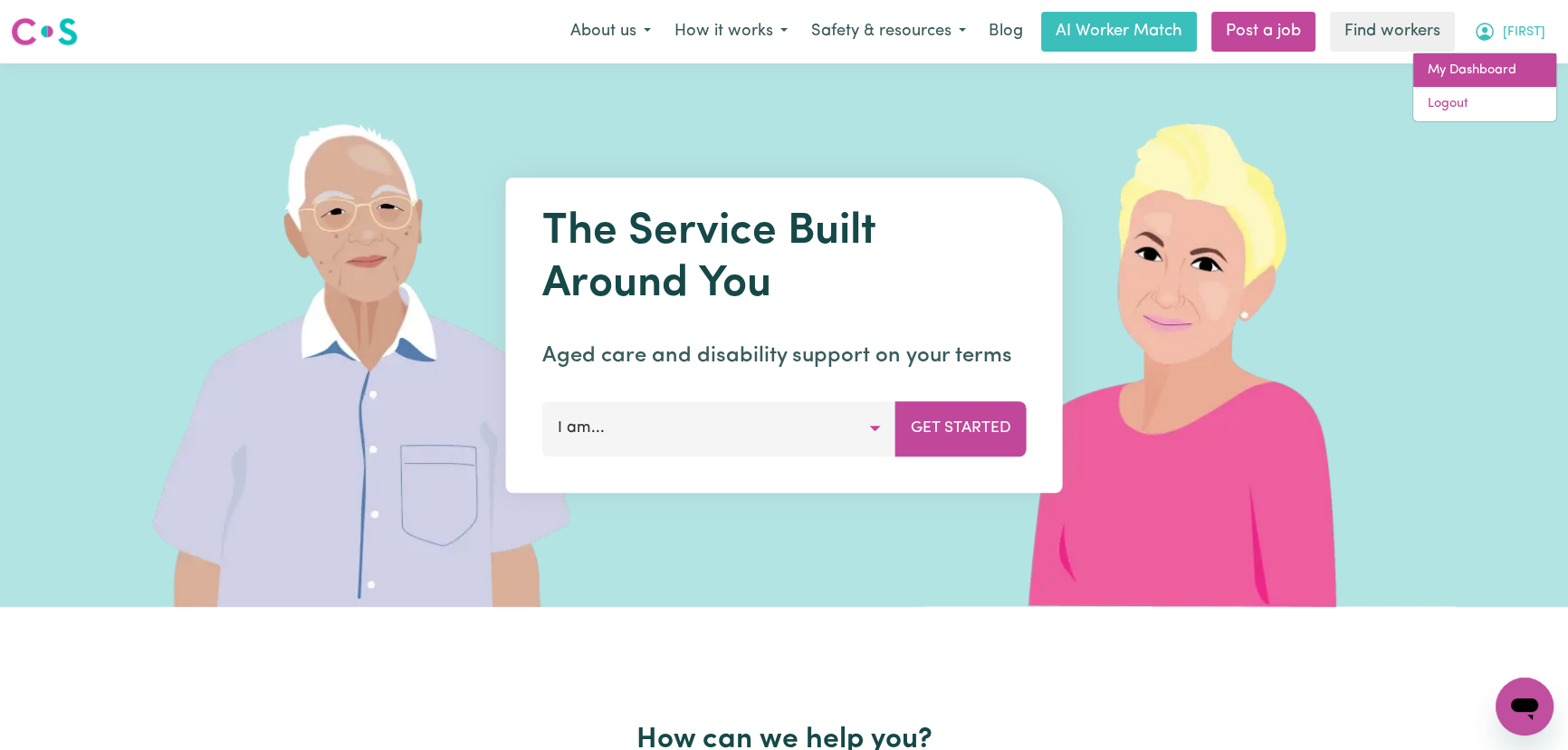 click on "My Dashboard" at bounding box center (1485, 71) 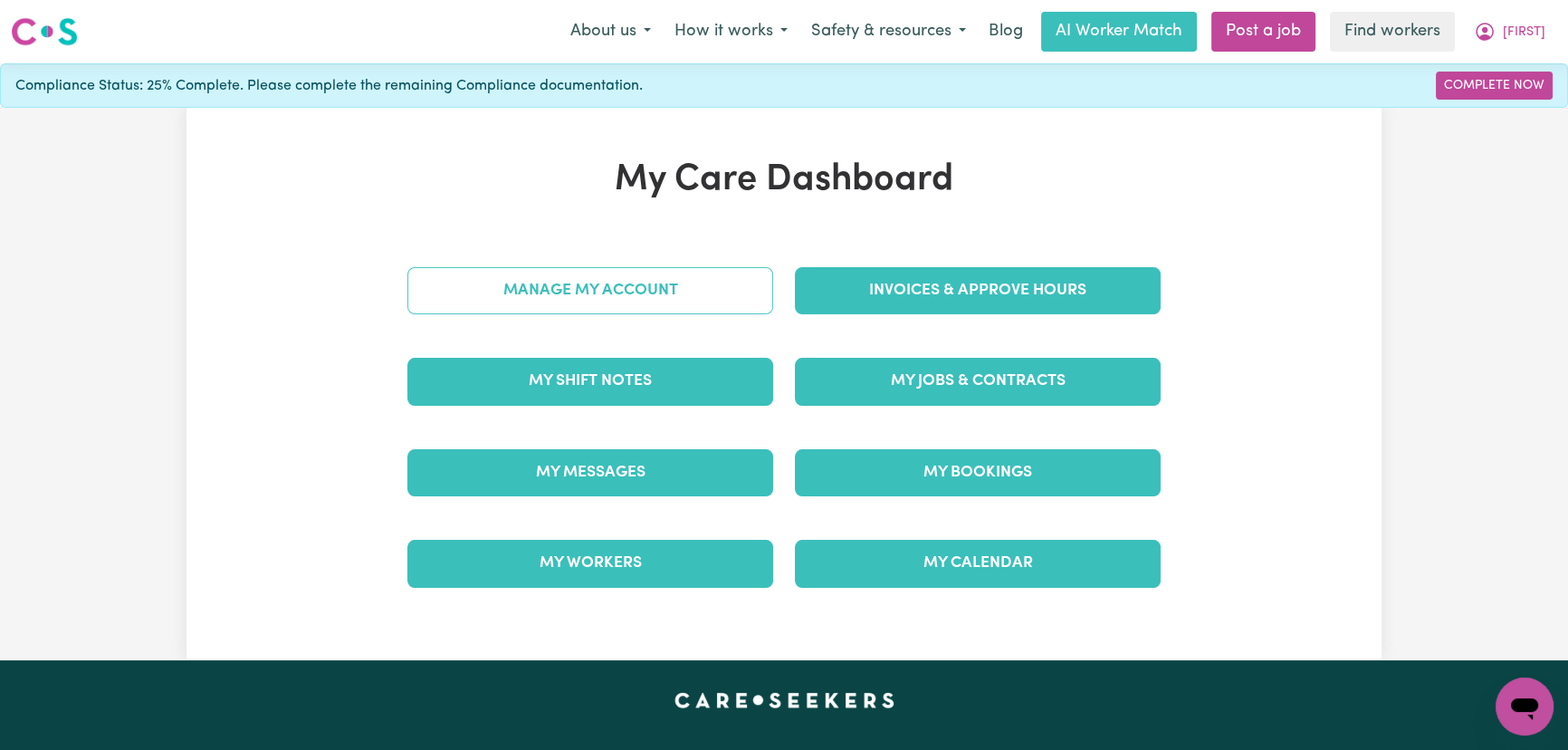 click on "Manage My Account" at bounding box center (590, 291) 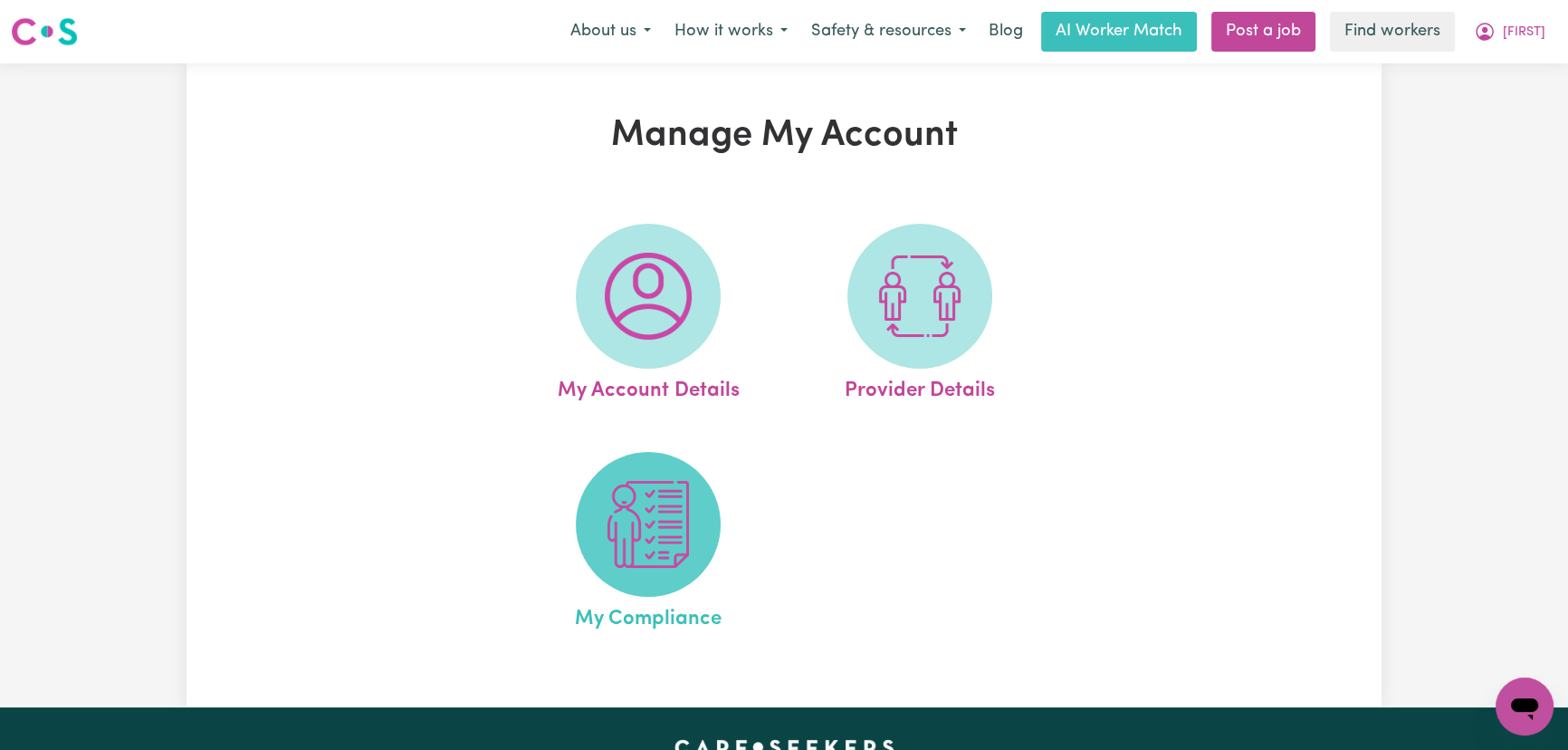 click at bounding box center (648, 524) 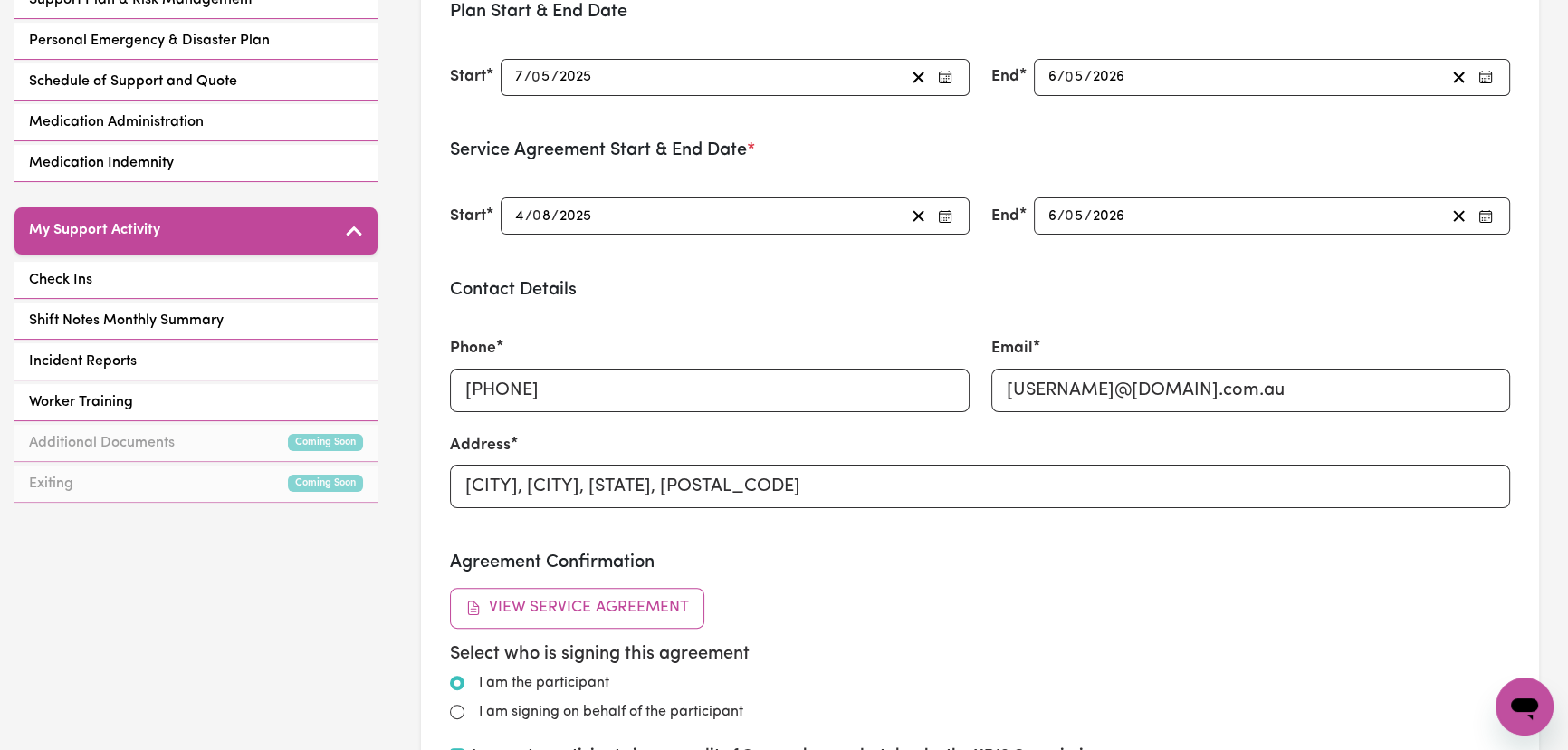 scroll, scrollTop: 411, scrollLeft: 0, axis: vertical 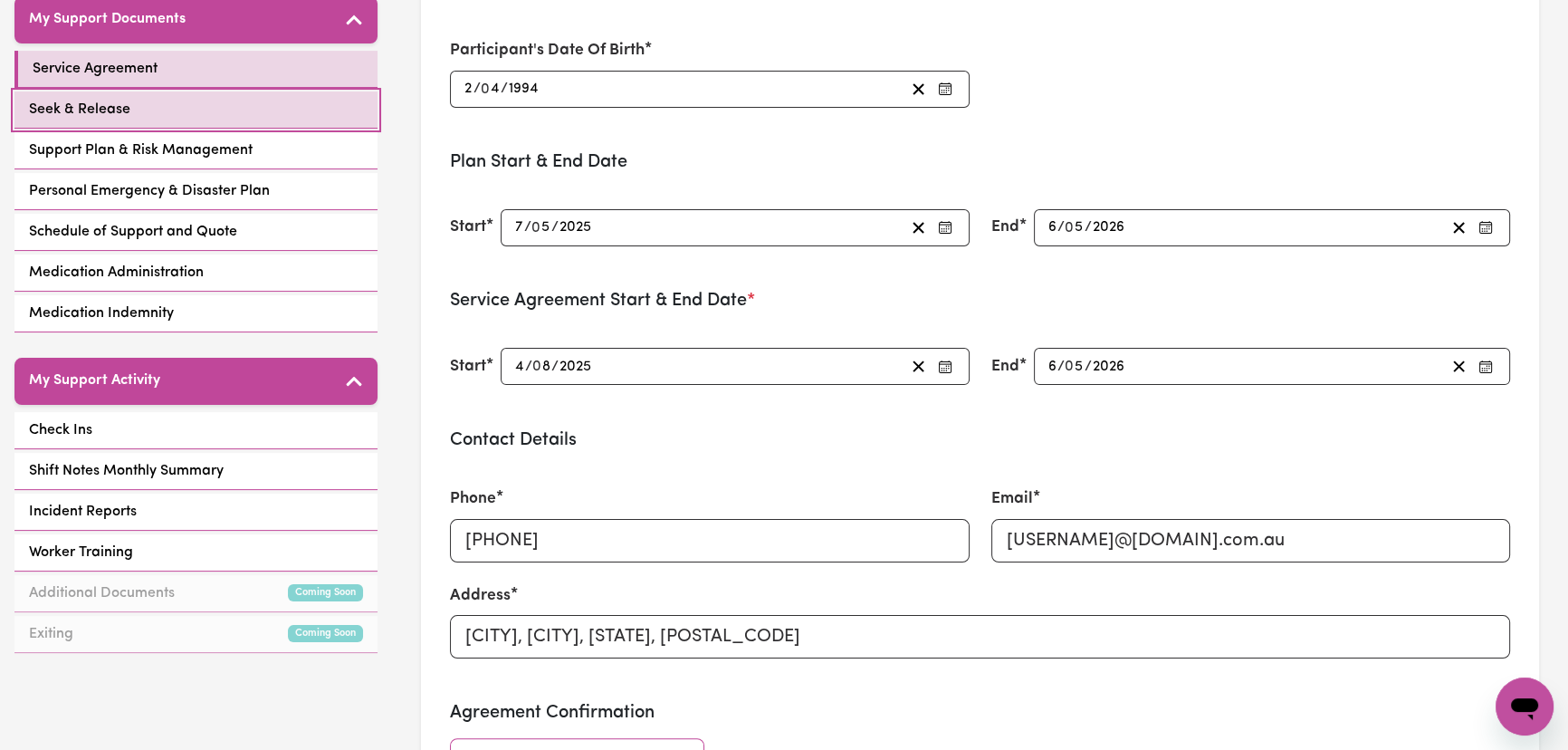 click on "Seek & Release" at bounding box center (196, 110) 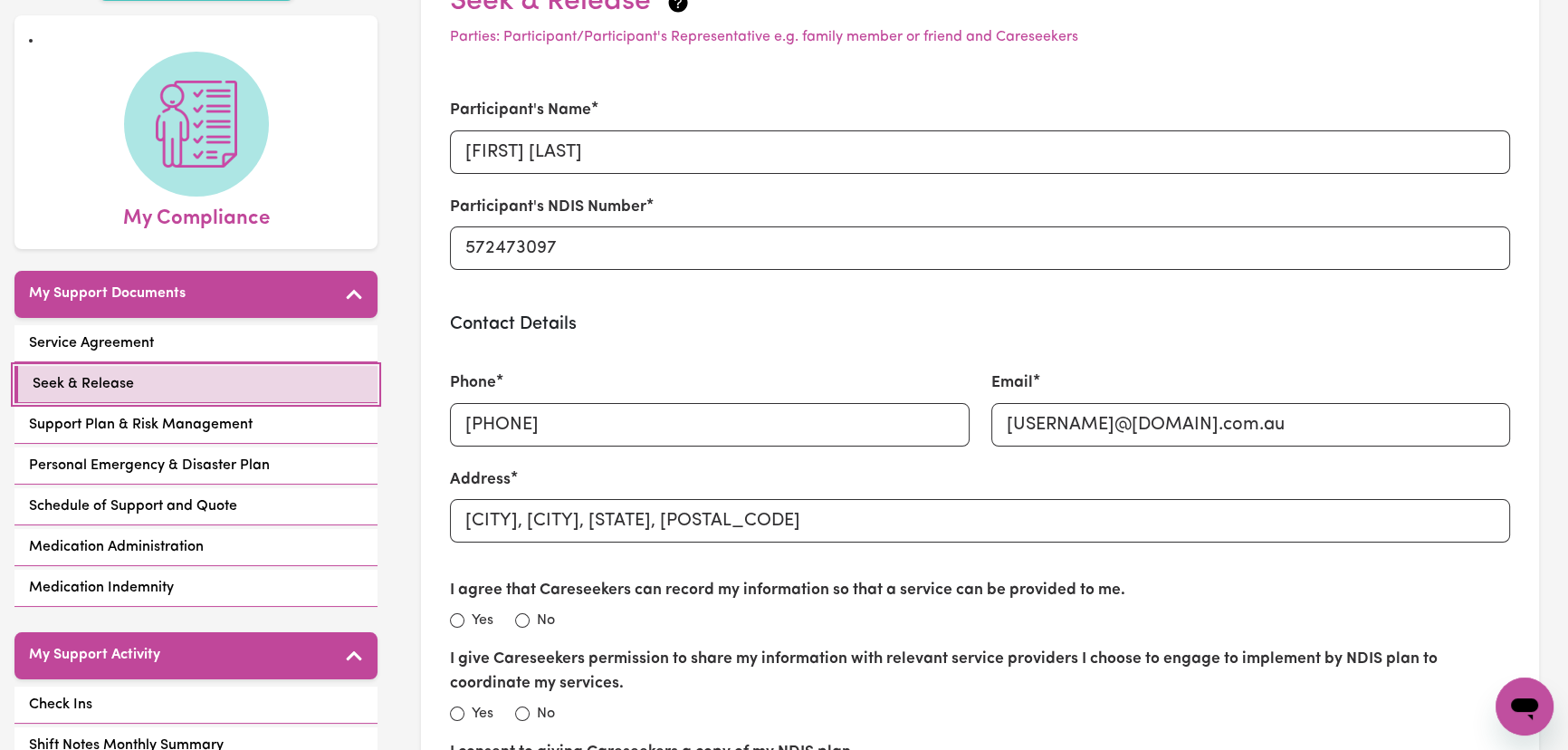 scroll, scrollTop: 130, scrollLeft: 0, axis: vertical 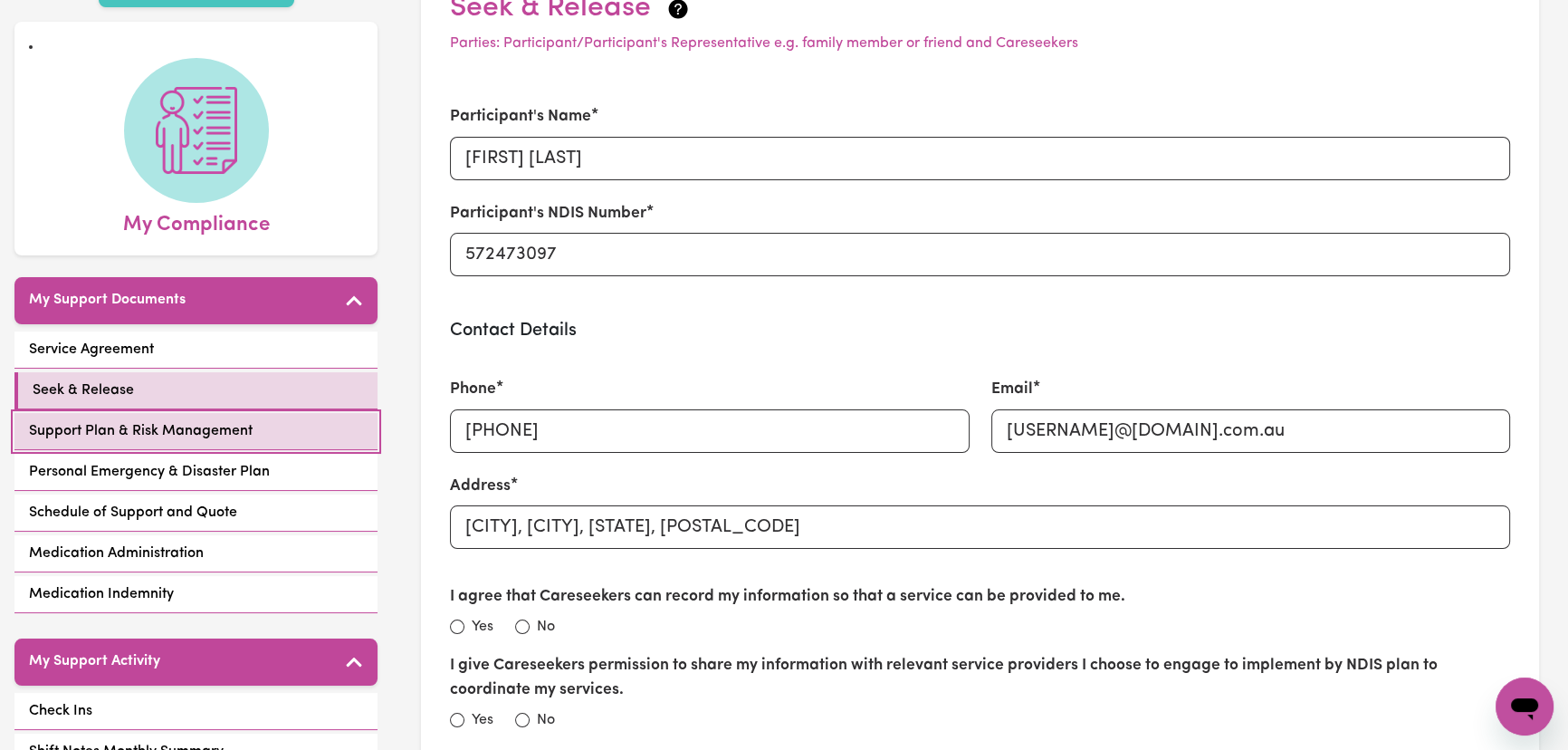 click on "Support Plan & Risk Management" at bounding box center [140, 431] 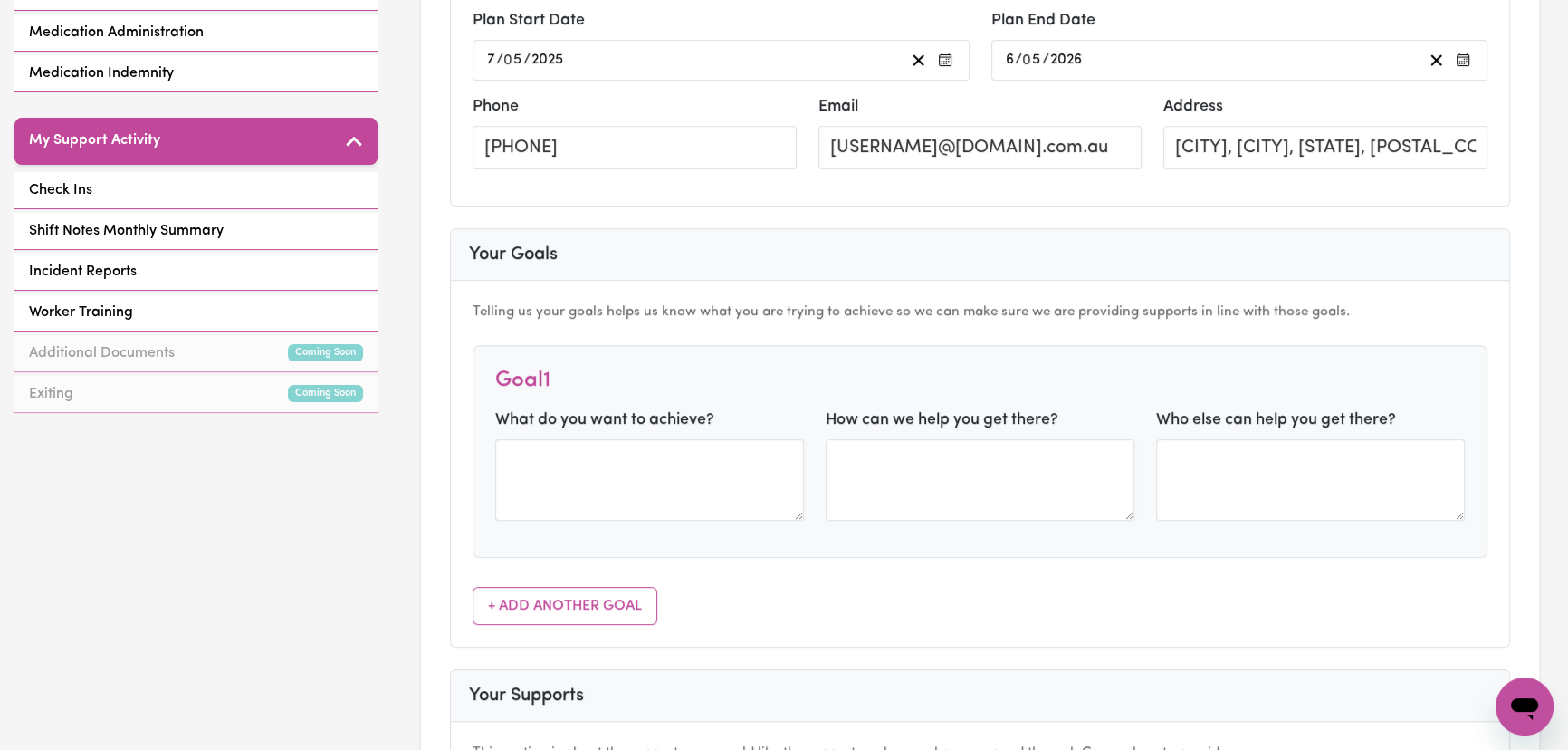 scroll, scrollTop: 329, scrollLeft: 0, axis: vertical 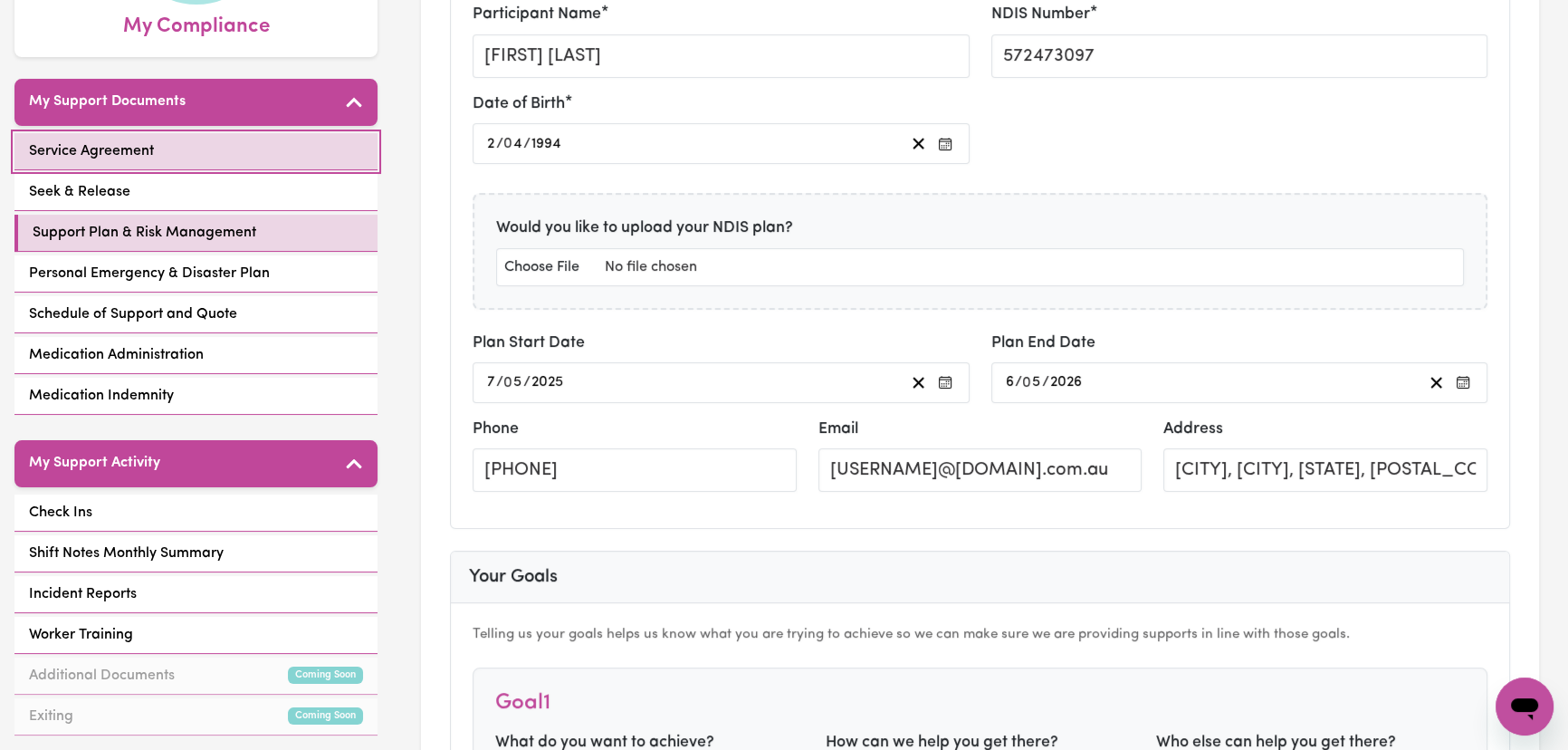 click on "Service Agreement" at bounding box center (196, 151) 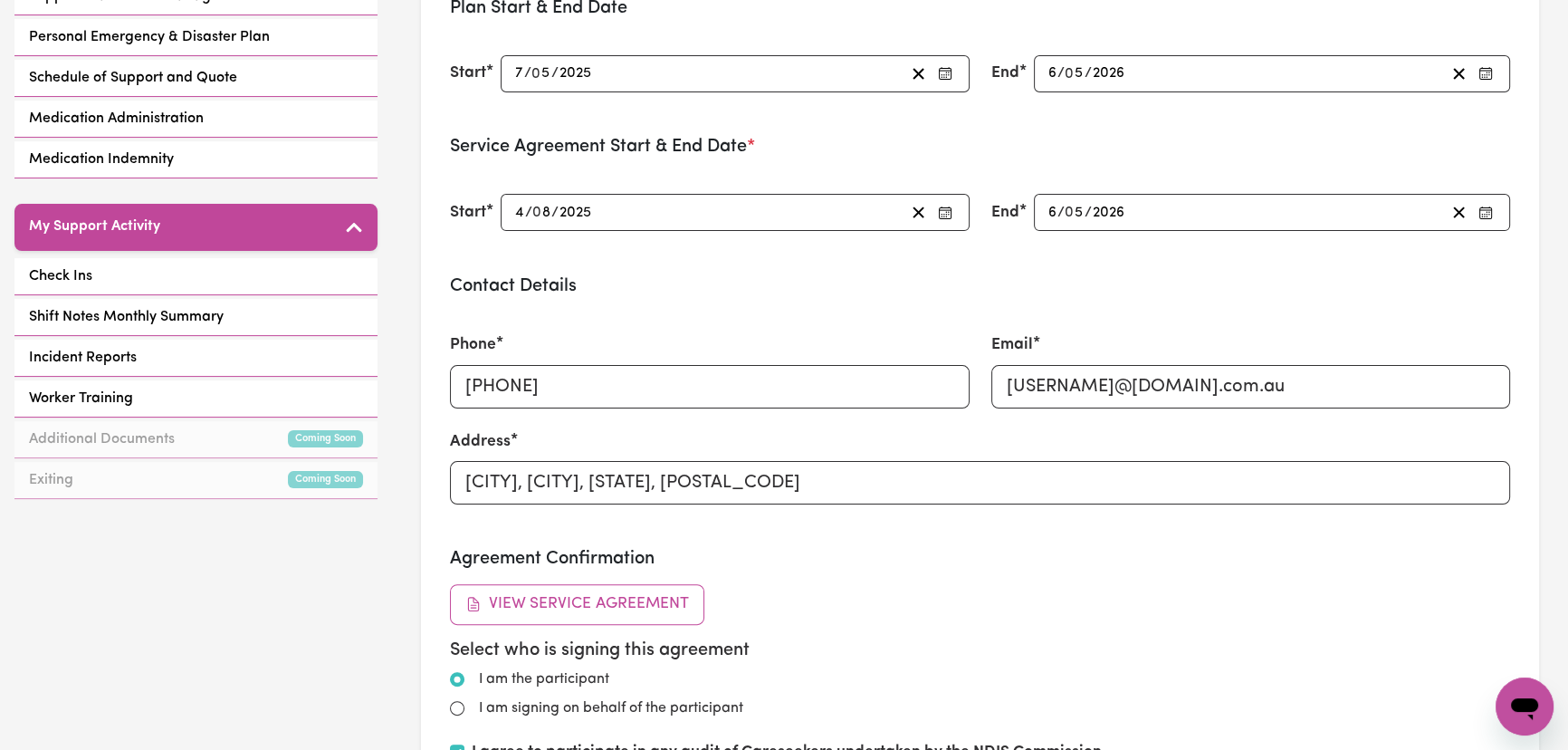 scroll, scrollTop: 576, scrollLeft: 0, axis: vertical 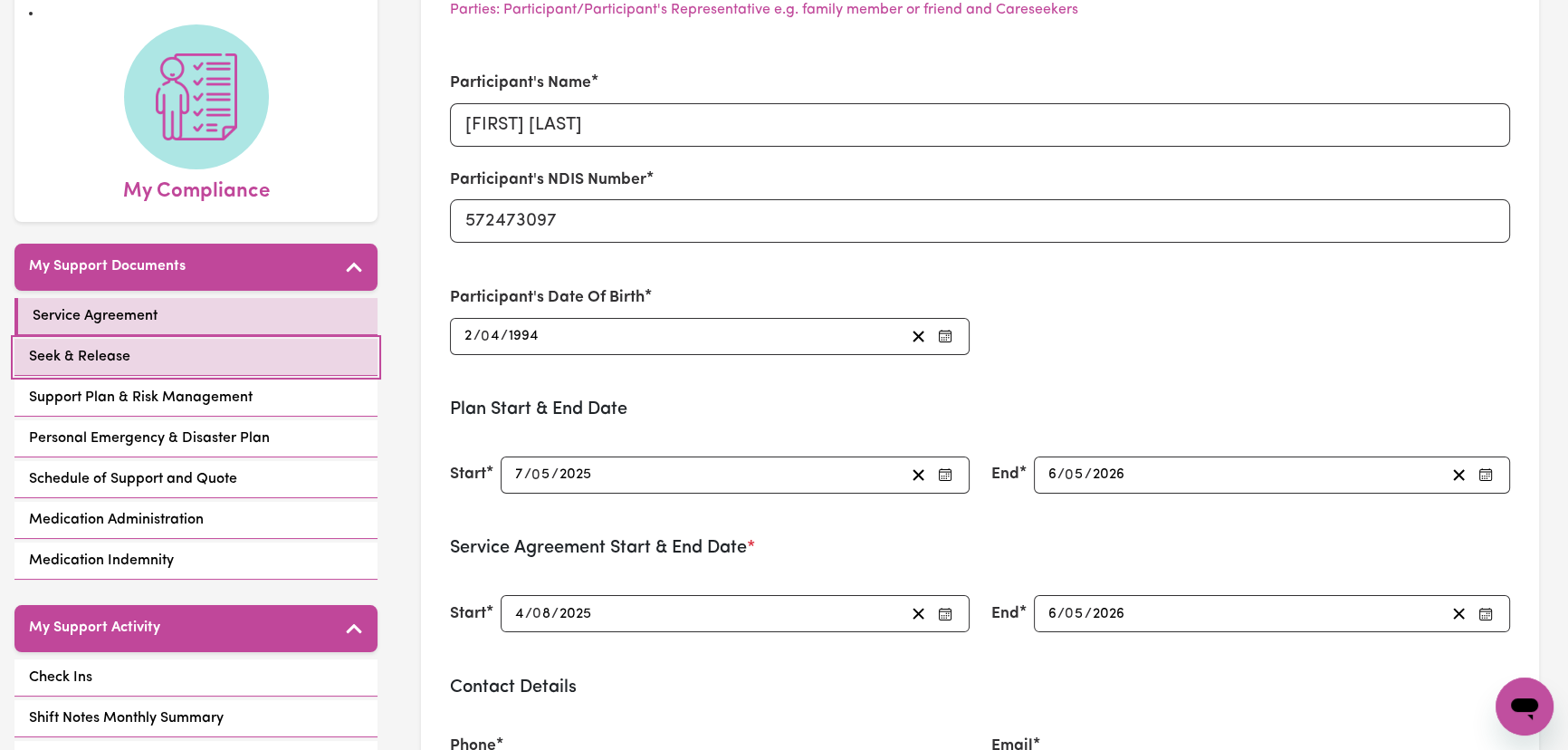 click on "Seek & Release" at bounding box center [196, 357] 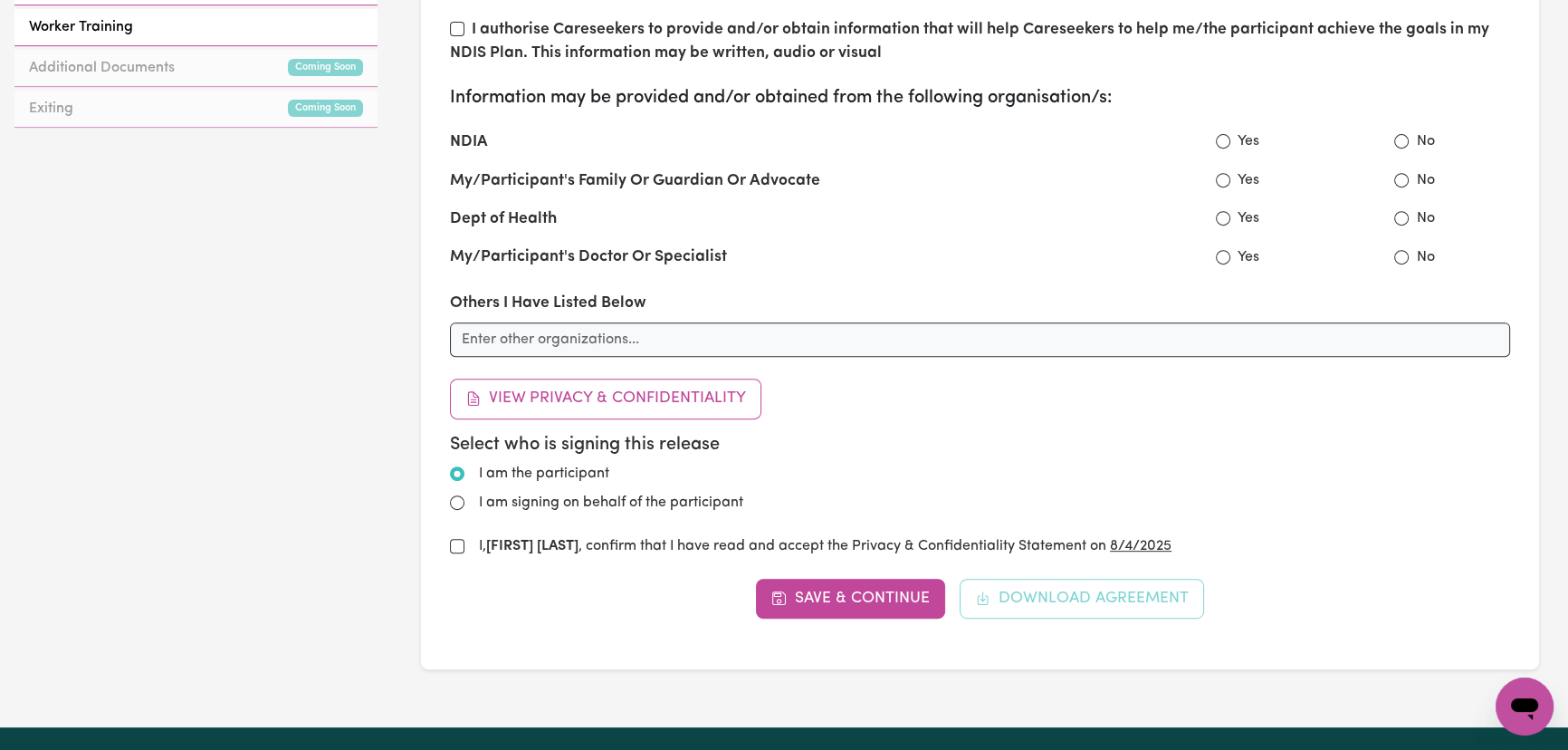 scroll, scrollTop: 935, scrollLeft: 0, axis: vertical 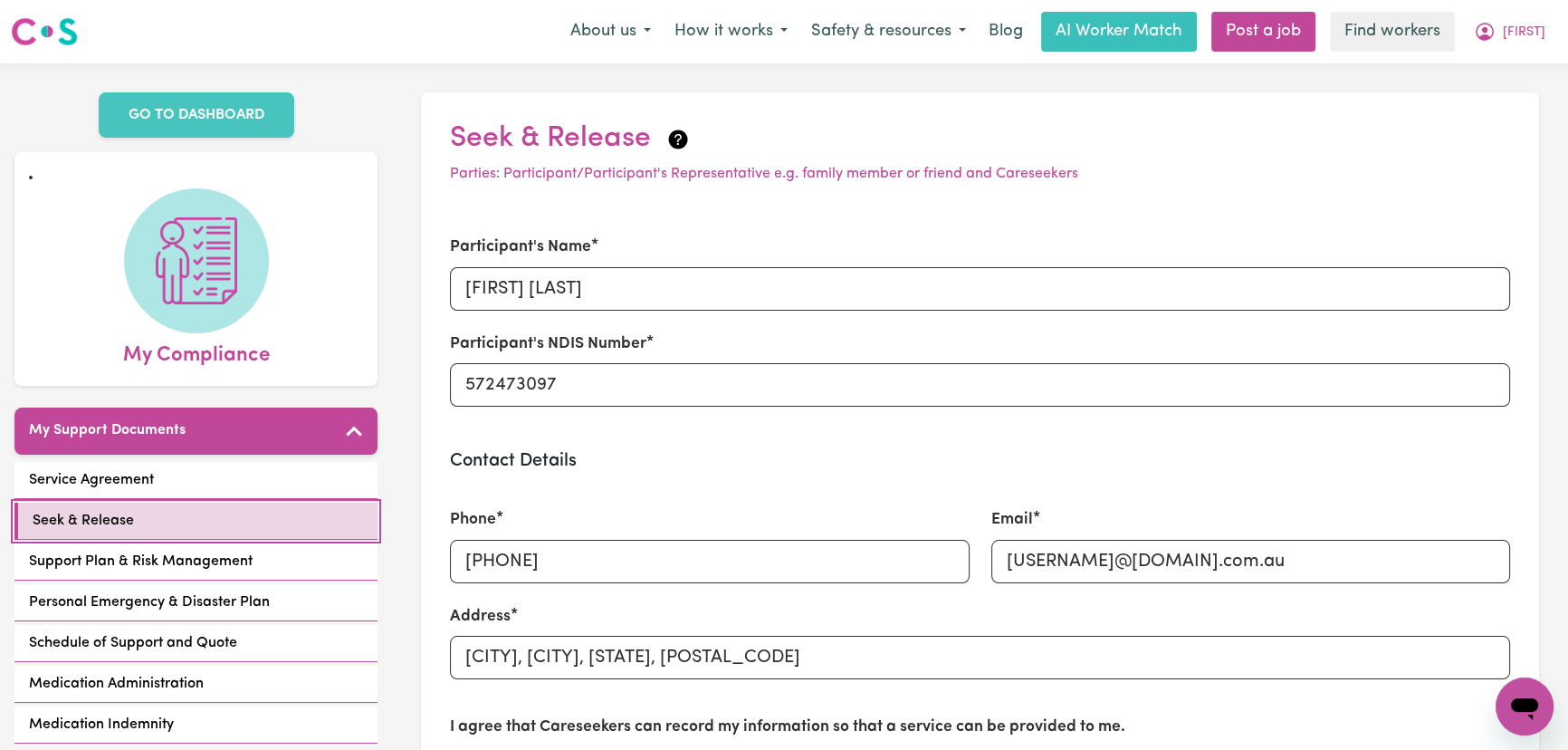 click on "Seek & Release" at bounding box center [196, 521] 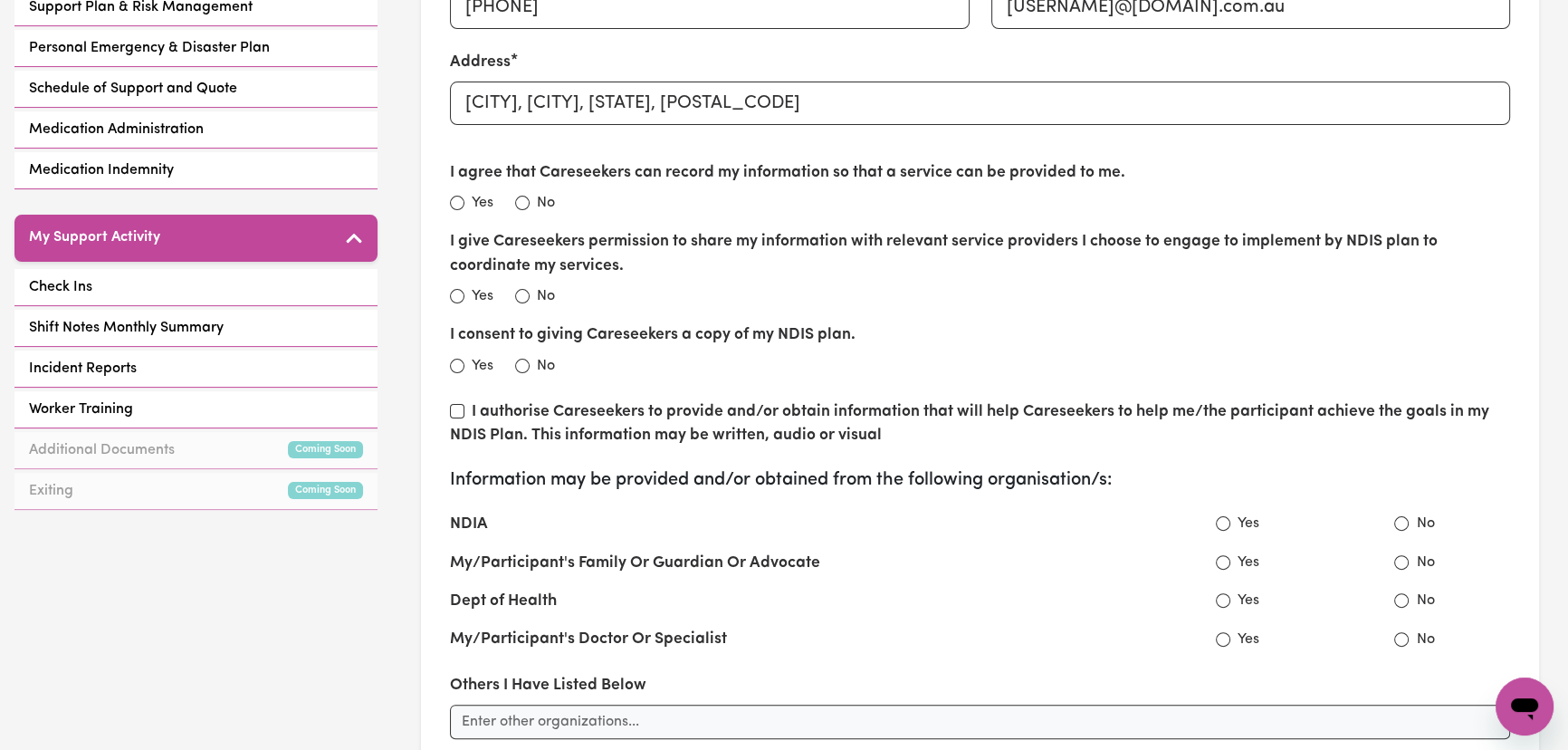 scroll, scrollTop: 246, scrollLeft: 0, axis: vertical 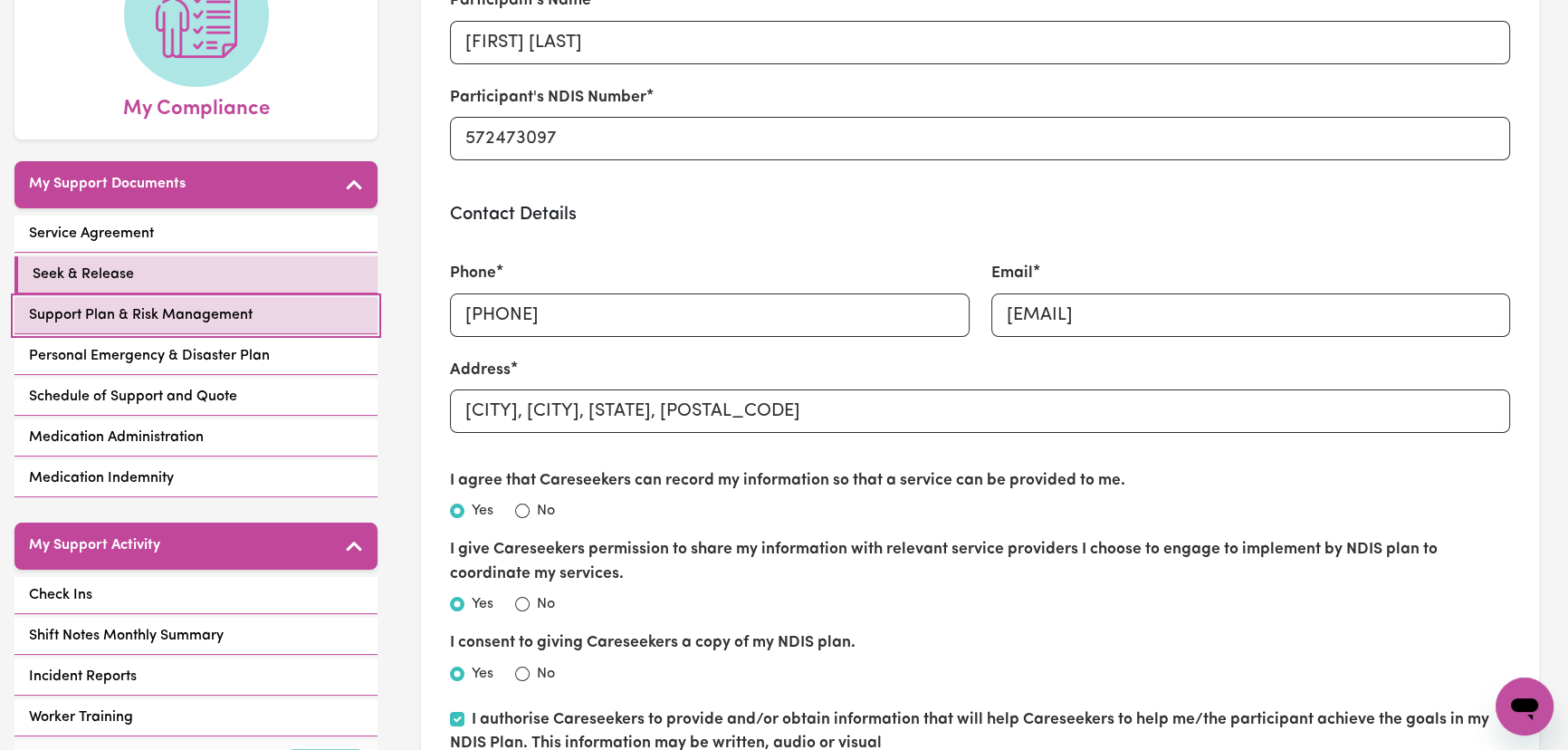 click on "Support Plan & Risk Management" at bounding box center [140, 315] 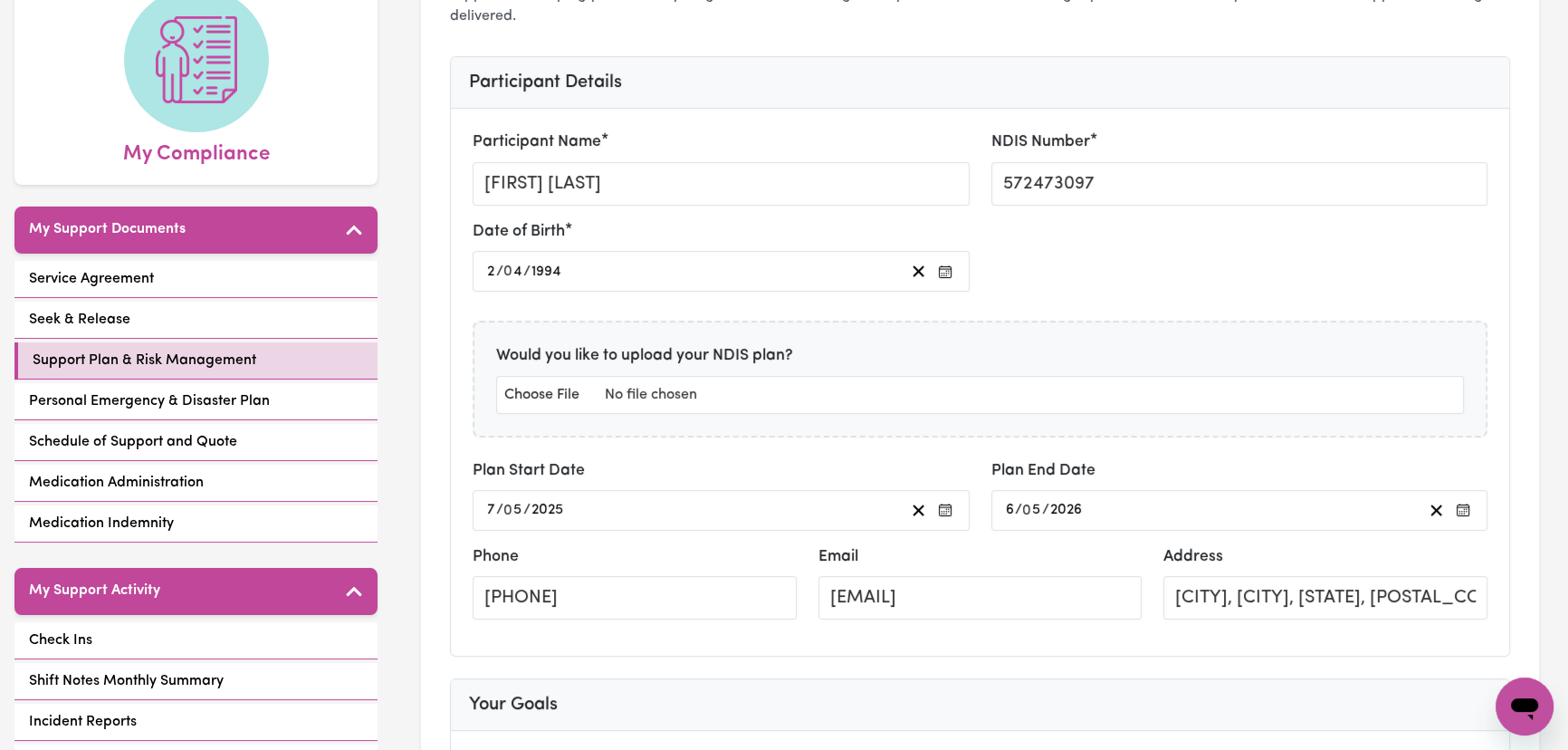 scroll, scrollTop: 411, scrollLeft: 0, axis: vertical 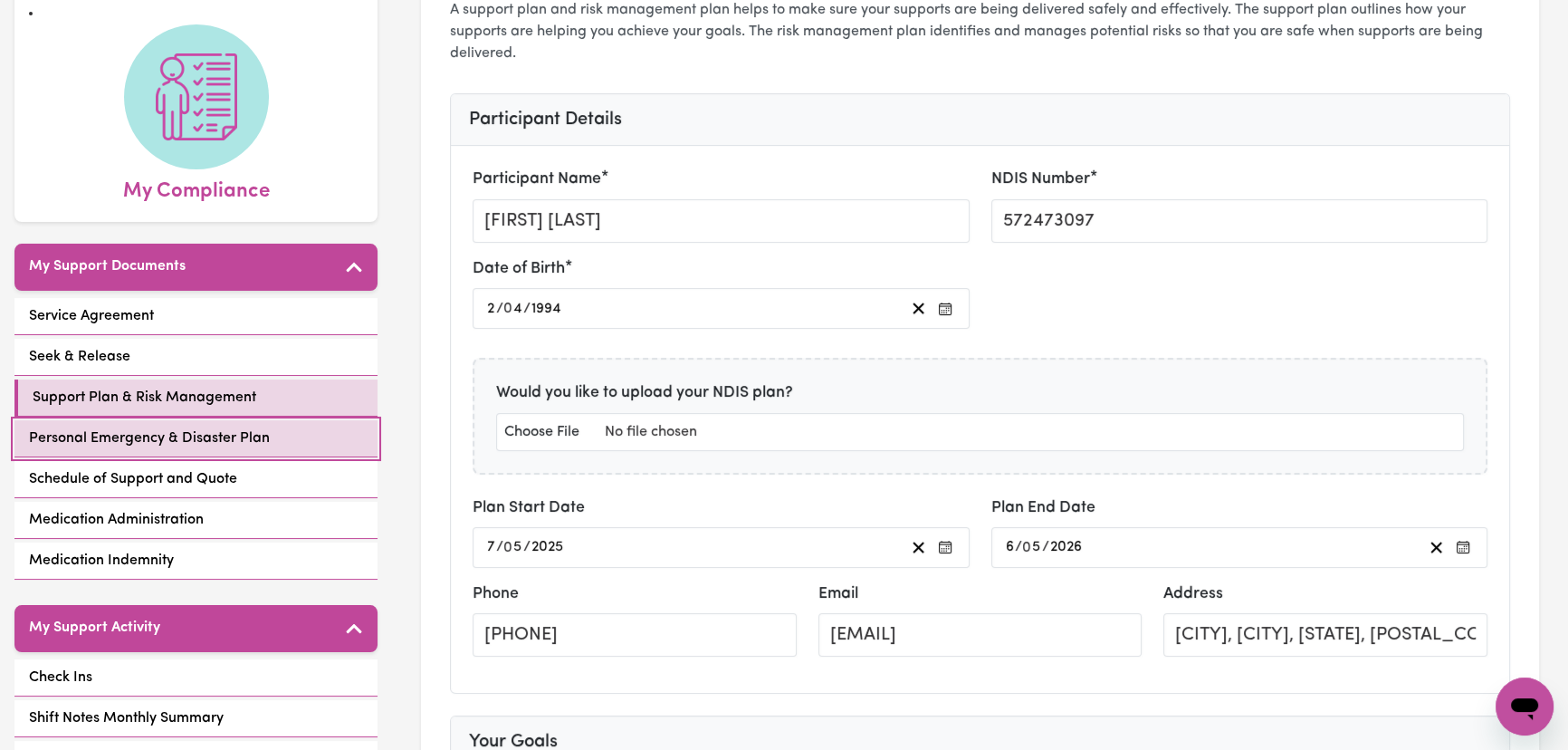 click on "Personal Emergency & Disaster Plan" at bounding box center (149, 438) 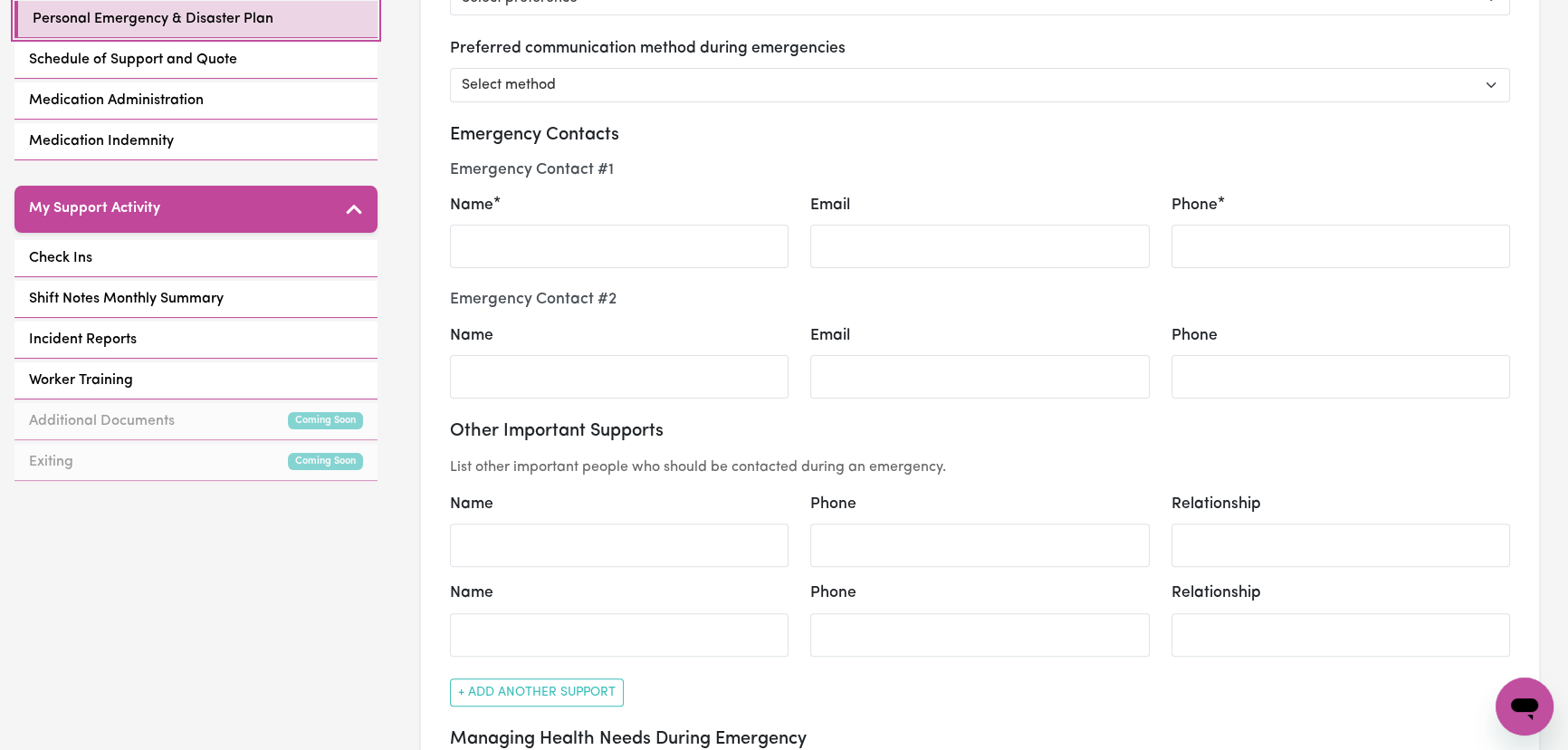 scroll, scrollTop: 411, scrollLeft: 0, axis: vertical 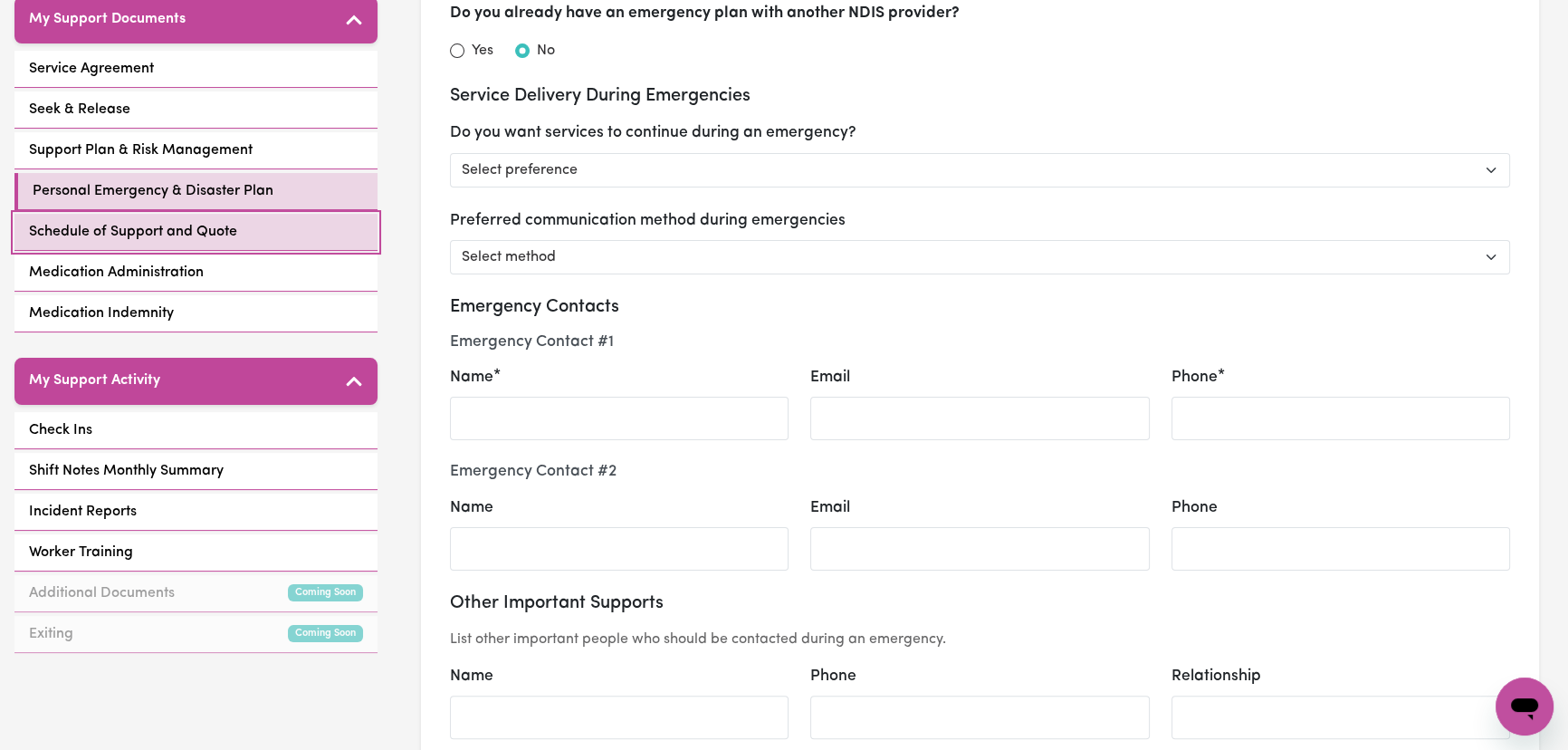 click on "Schedule of Support and Quote" at bounding box center [196, 232] 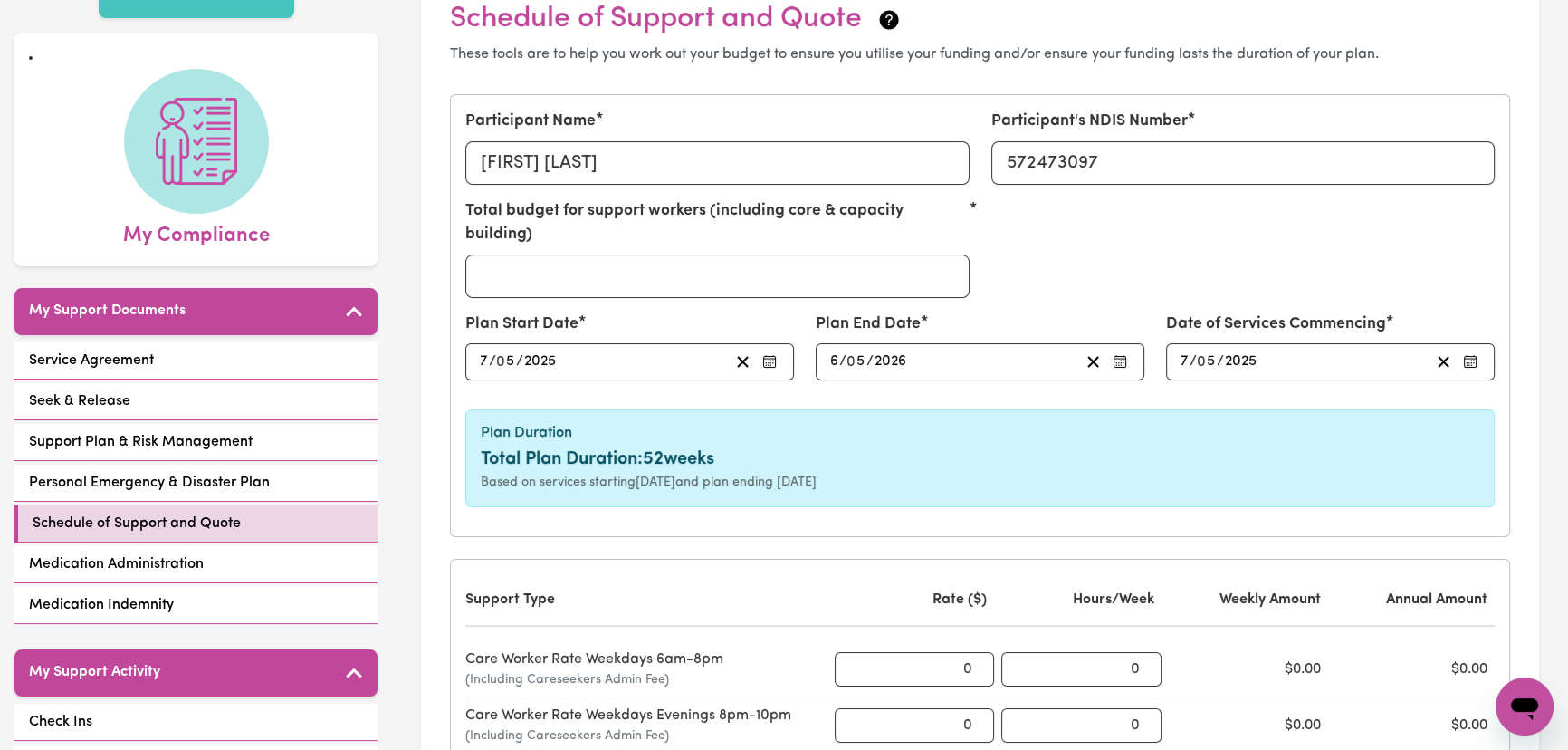scroll, scrollTop: 0, scrollLeft: 0, axis: both 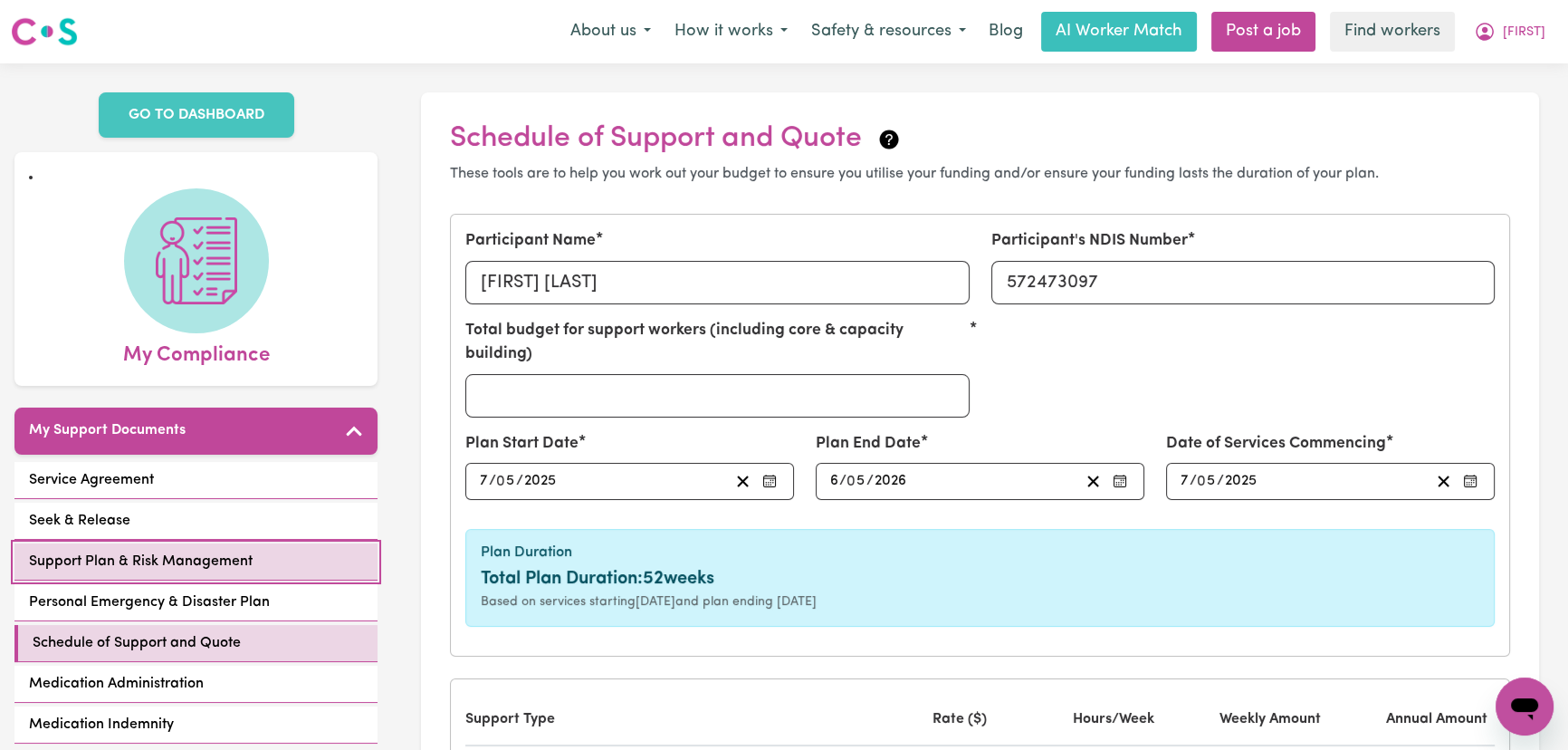 click on "Support Plan & Risk Management" at bounding box center [196, 562] 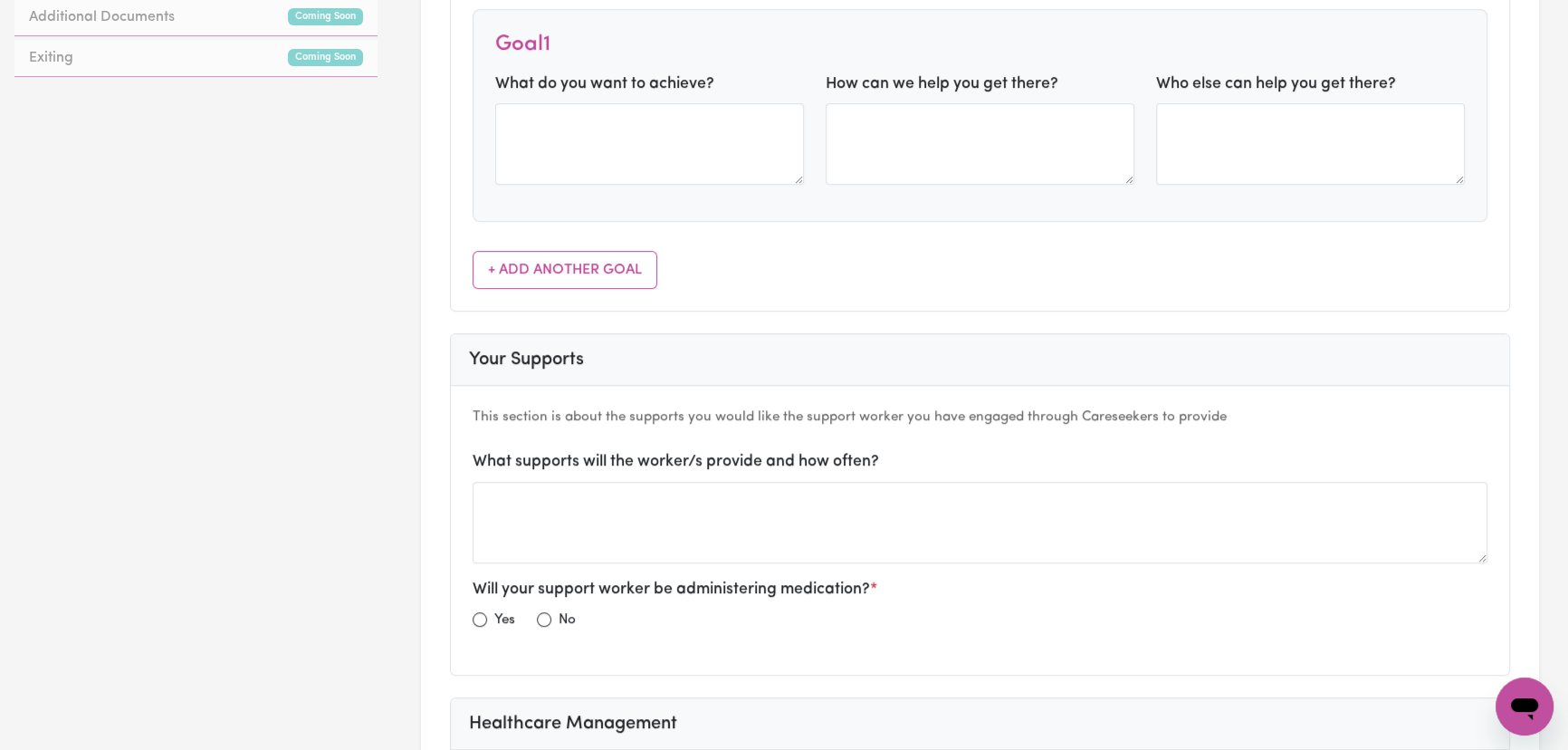 scroll, scrollTop: 1399, scrollLeft: 0, axis: vertical 